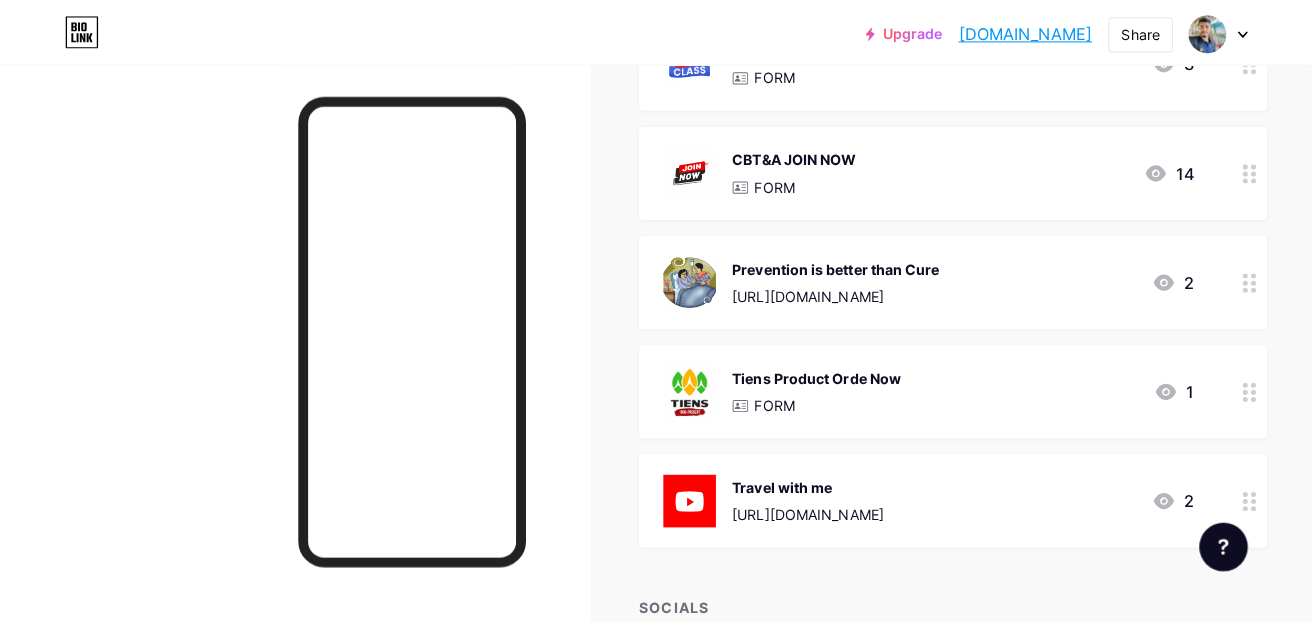 scroll, scrollTop: 433, scrollLeft: 0, axis: vertical 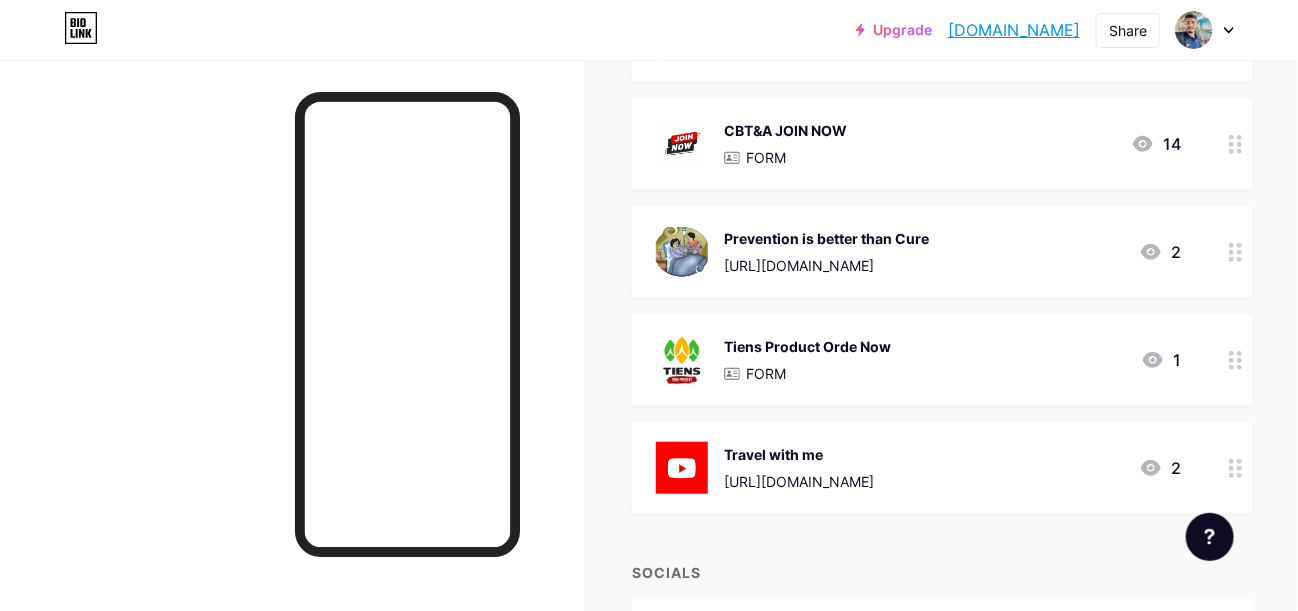 click on "Tiens Product Orde Now
FORM
1" at bounding box center [918, 360] 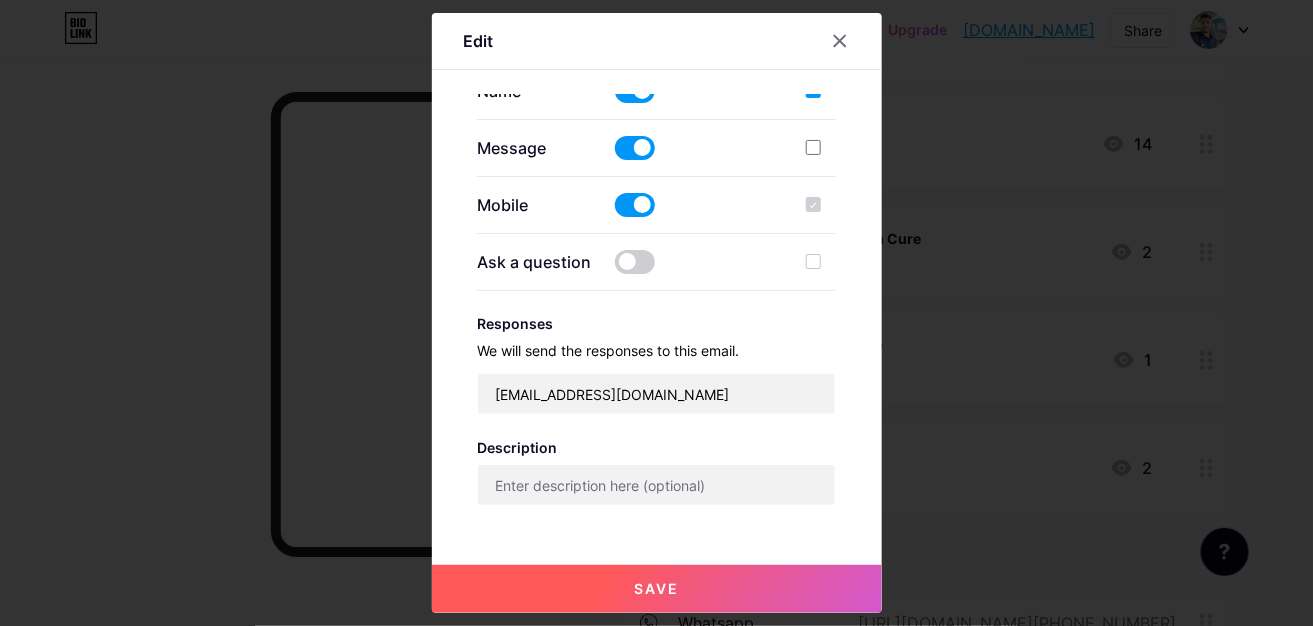 type on "Tiens Product Orde Now" 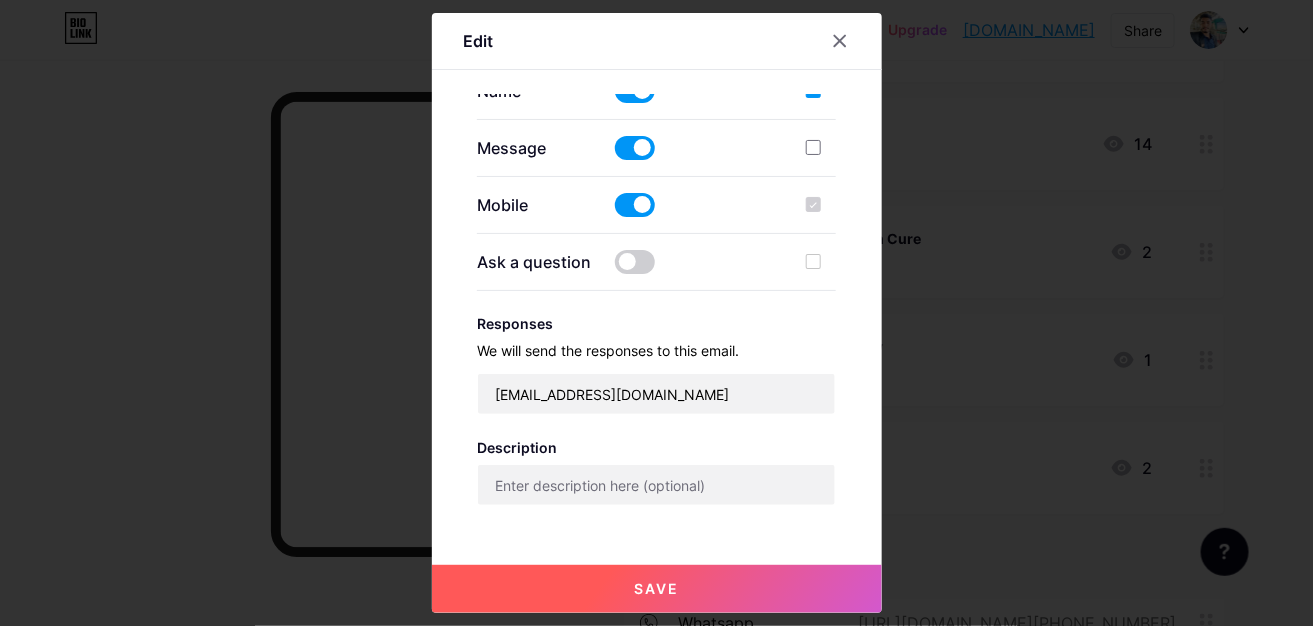 checkbox on "true" 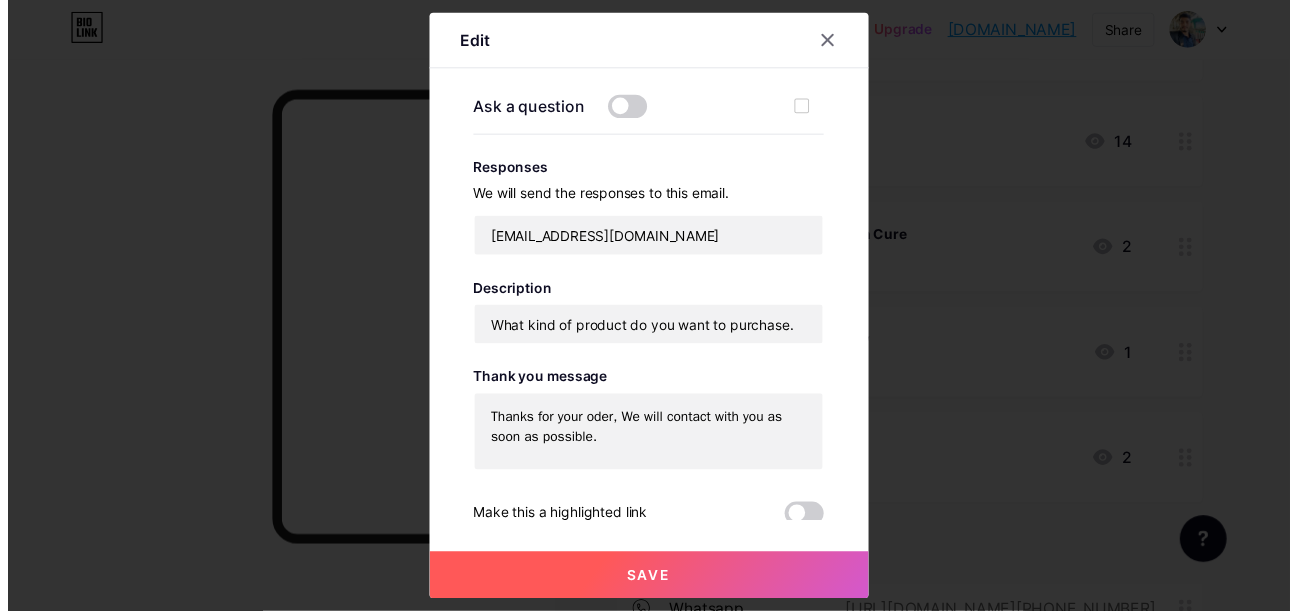 scroll, scrollTop: 709, scrollLeft: 0, axis: vertical 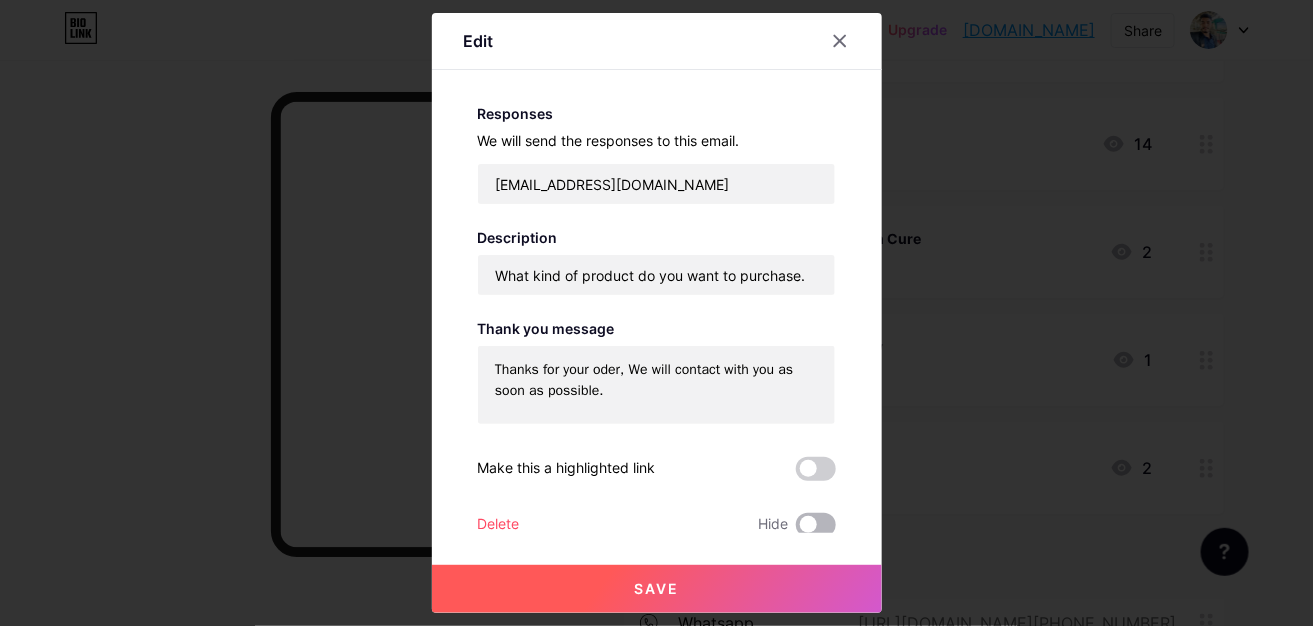 click at bounding box center [816, 525] 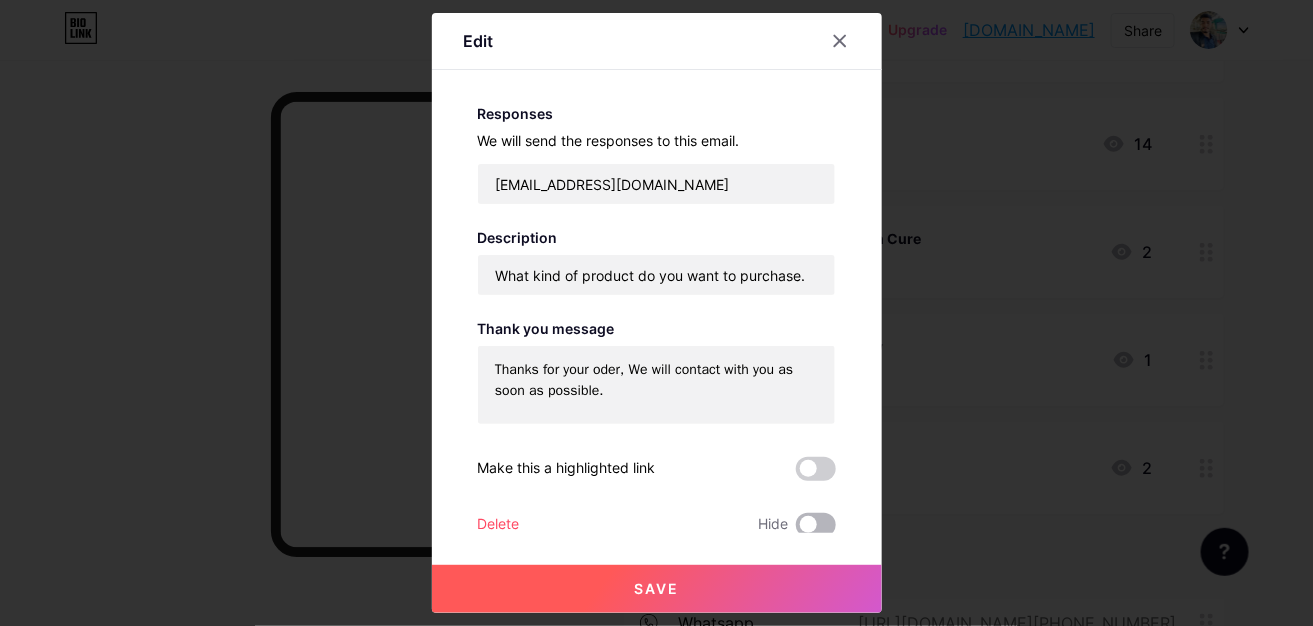 click at bounding box center [796, 530] 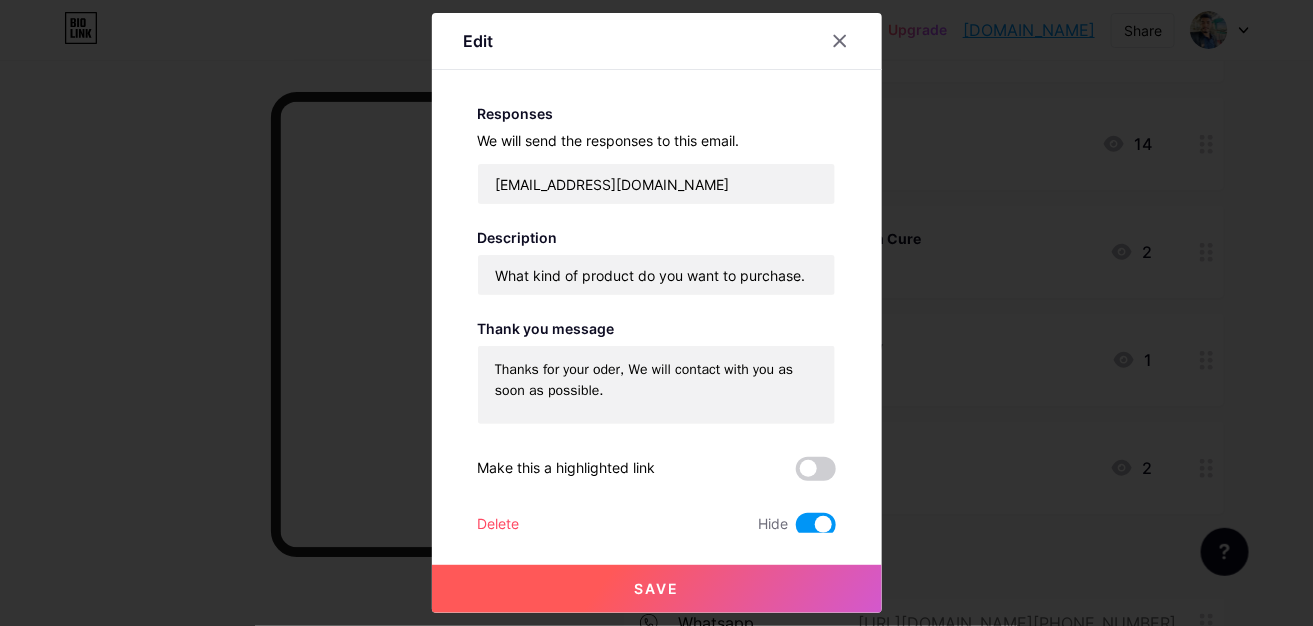click on "Save" at bounding box center (656, 588) 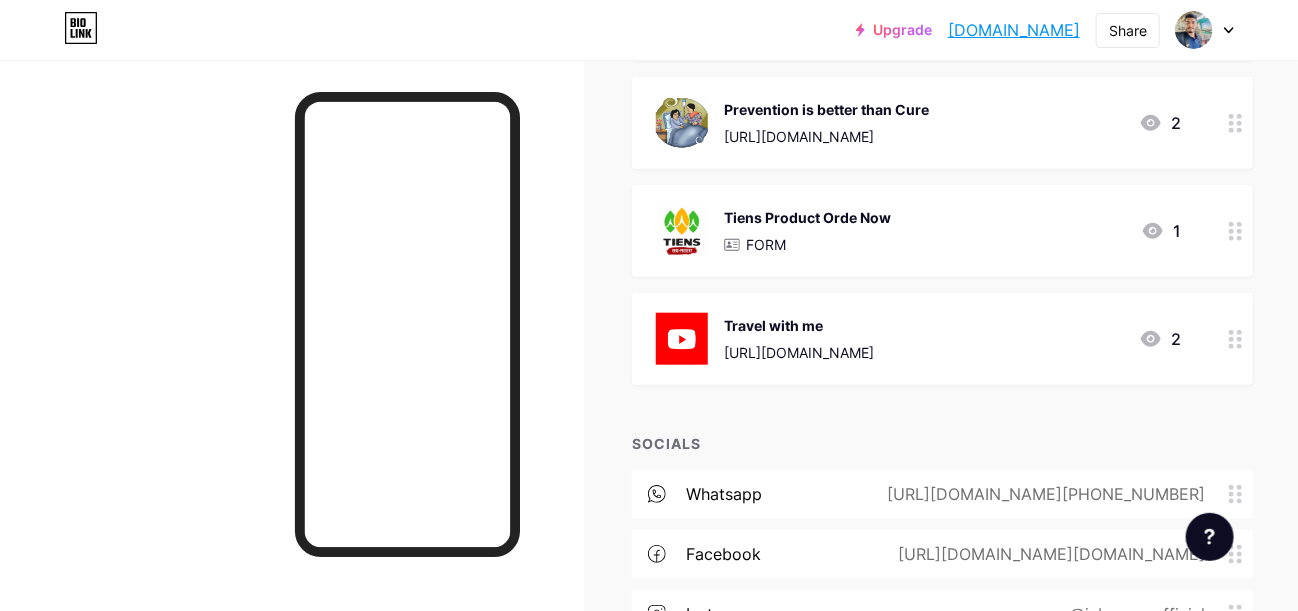 scroll, scrollTop: 599, scrollLeft: 0, axis: vertical 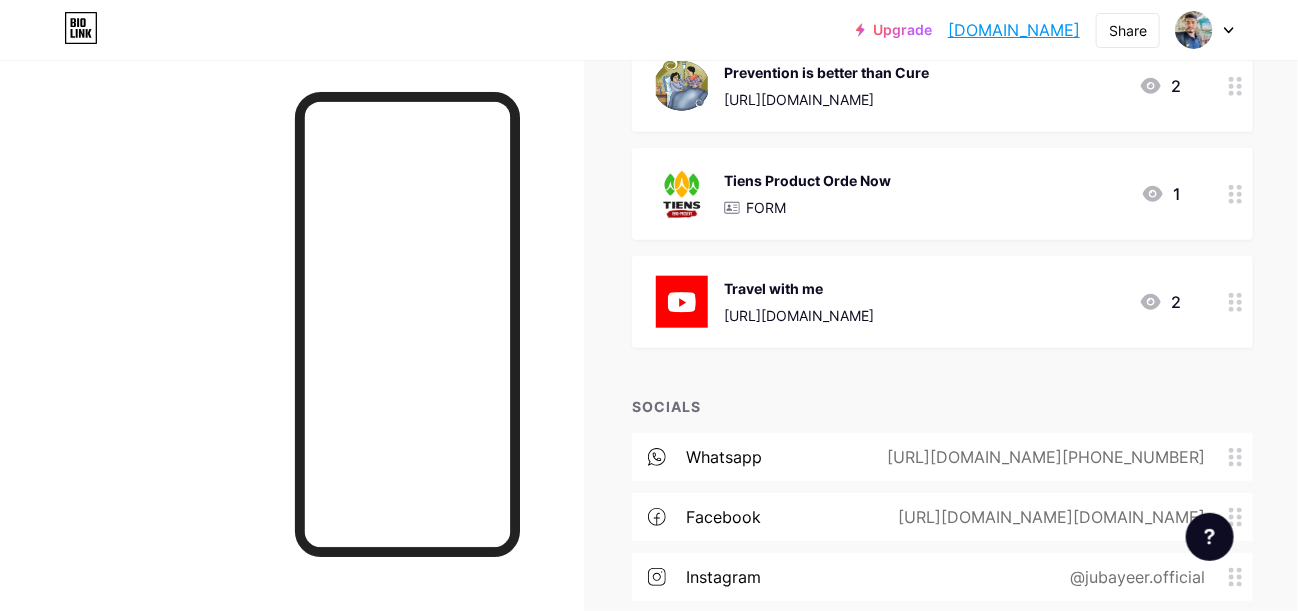 click on "Travel with me" at bounding box center [799, 288] 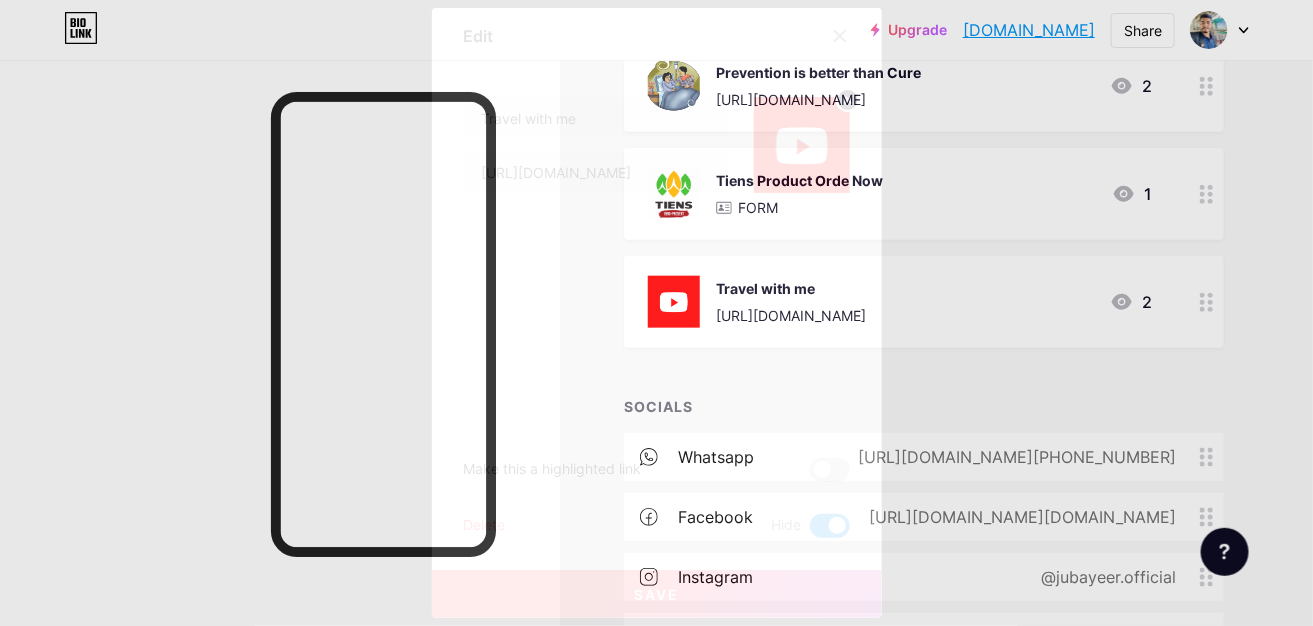 click 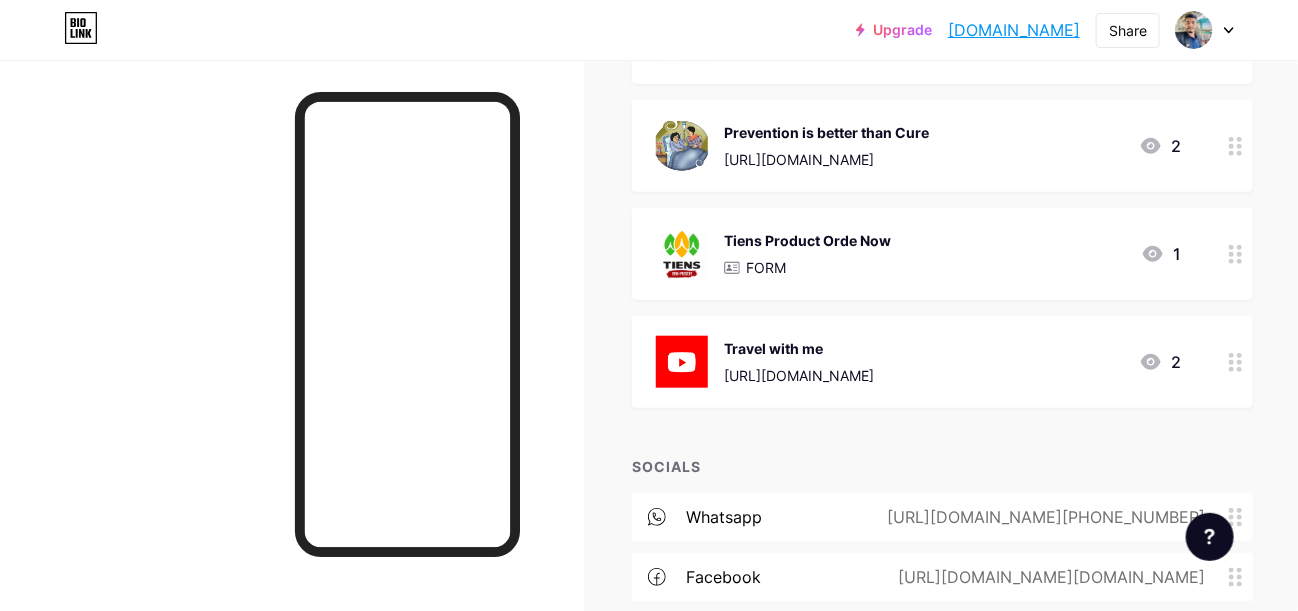 scroll, scrollTop: 533, scrollLeft: 0, axis: vertical 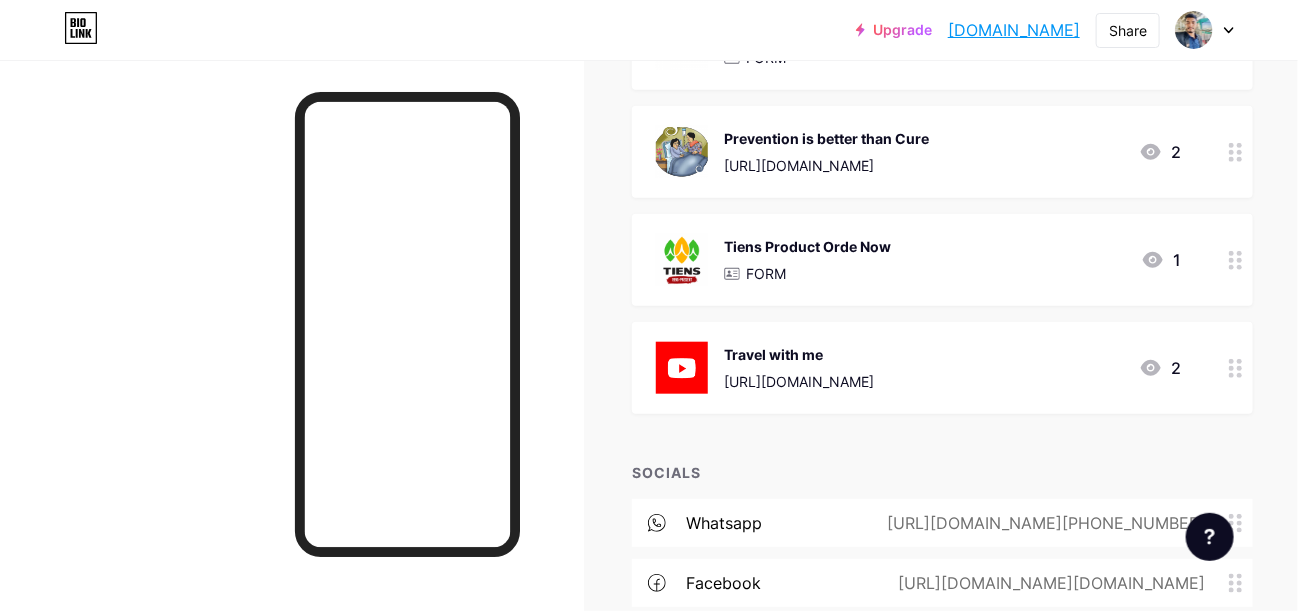 click on "Prevention is better than Cure
[URL][DOMAIN_NAME]" at bounding box center (826, 152) 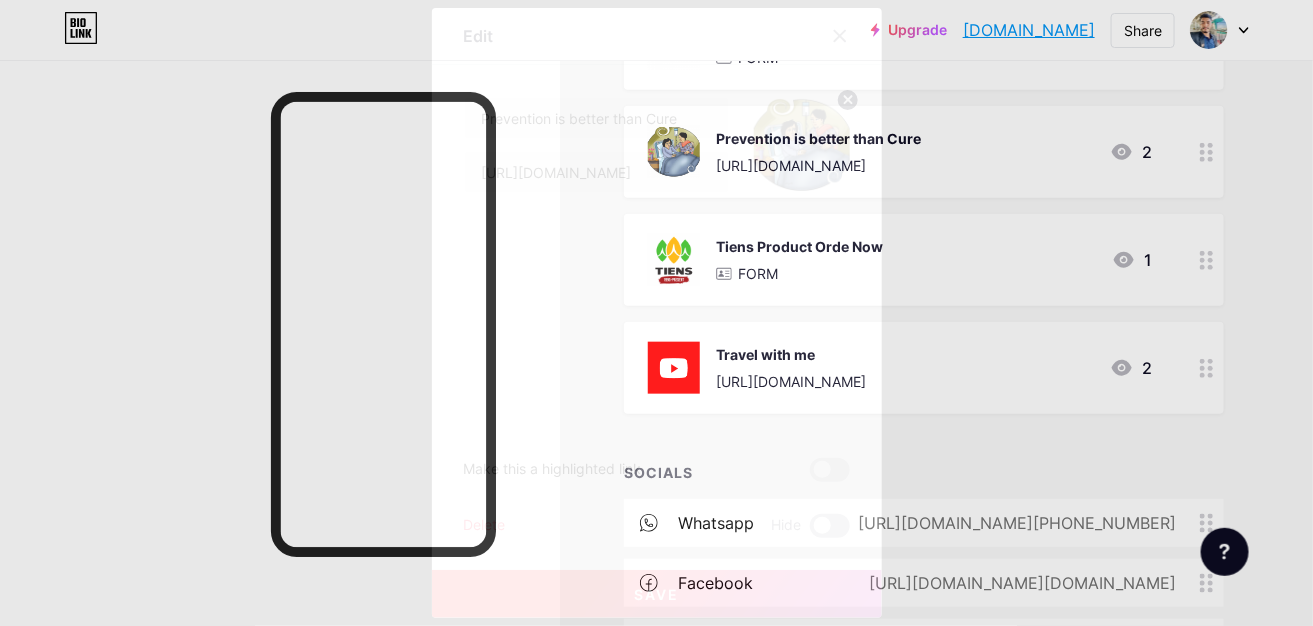 click at bounding box center [830, 526] 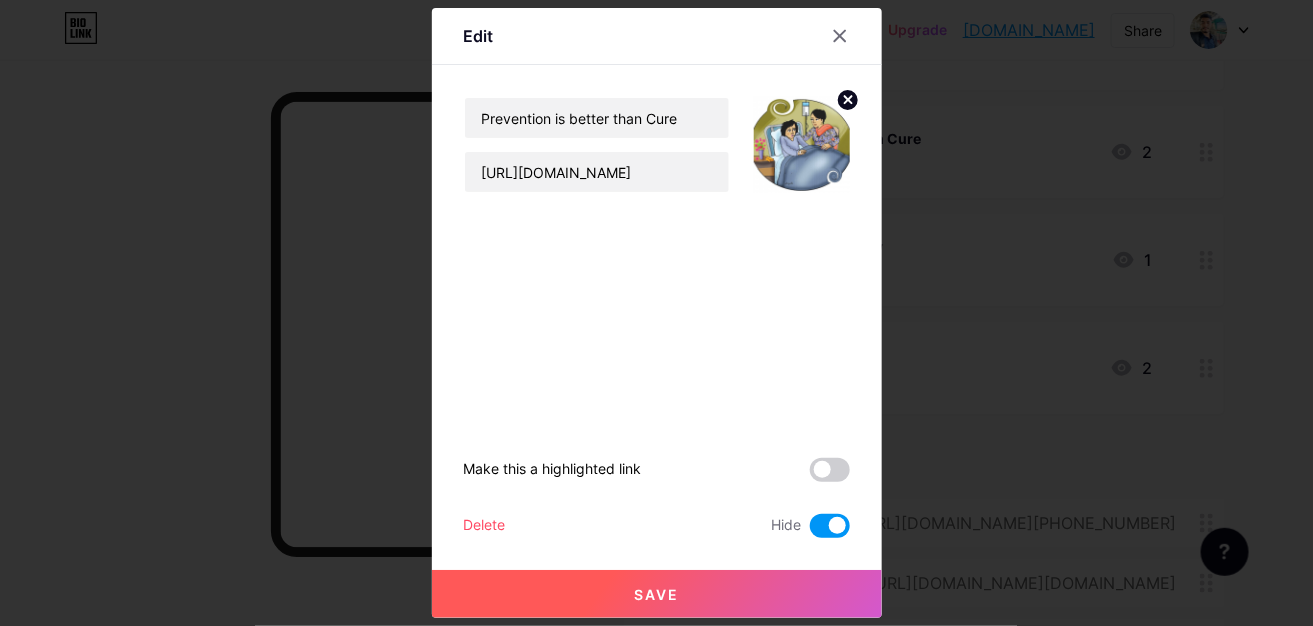 click on "Save" at bounding box center (657, 594) 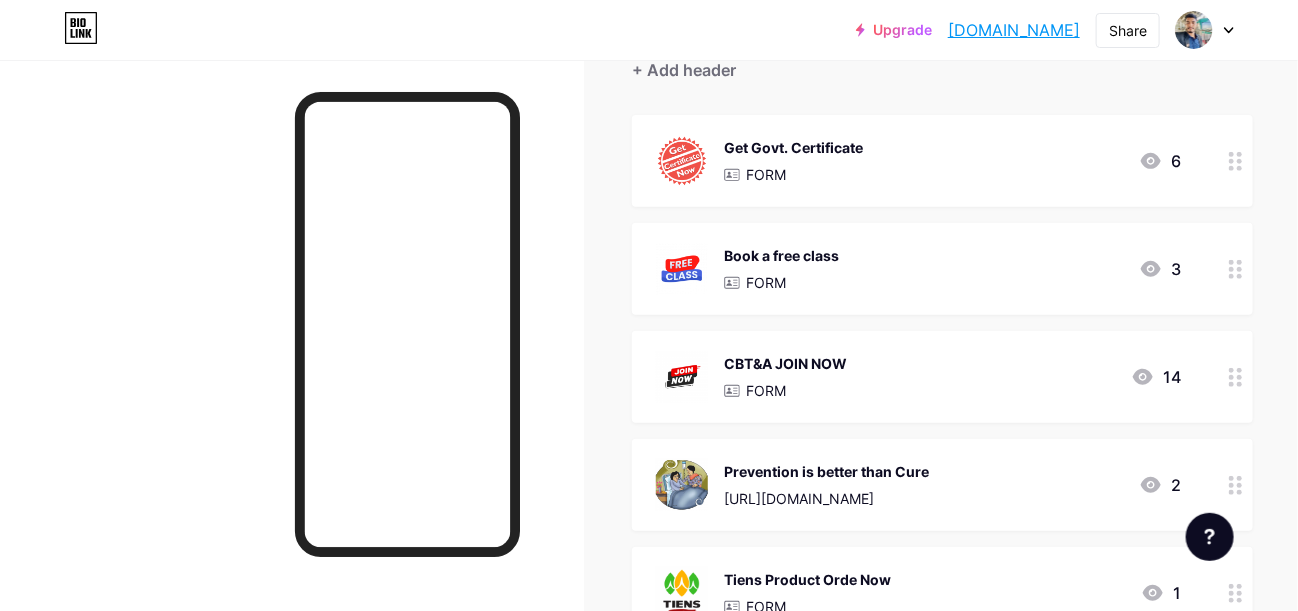 scroll, scrollTop: 199, scrollLeft: 0, axis: vertical 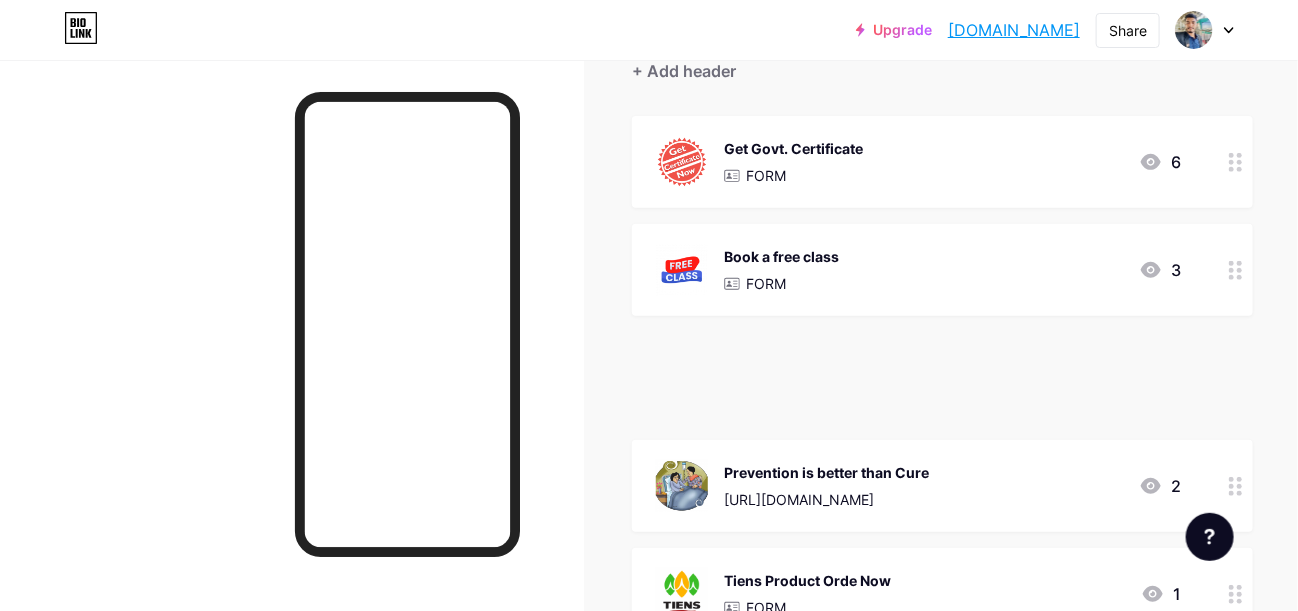 type 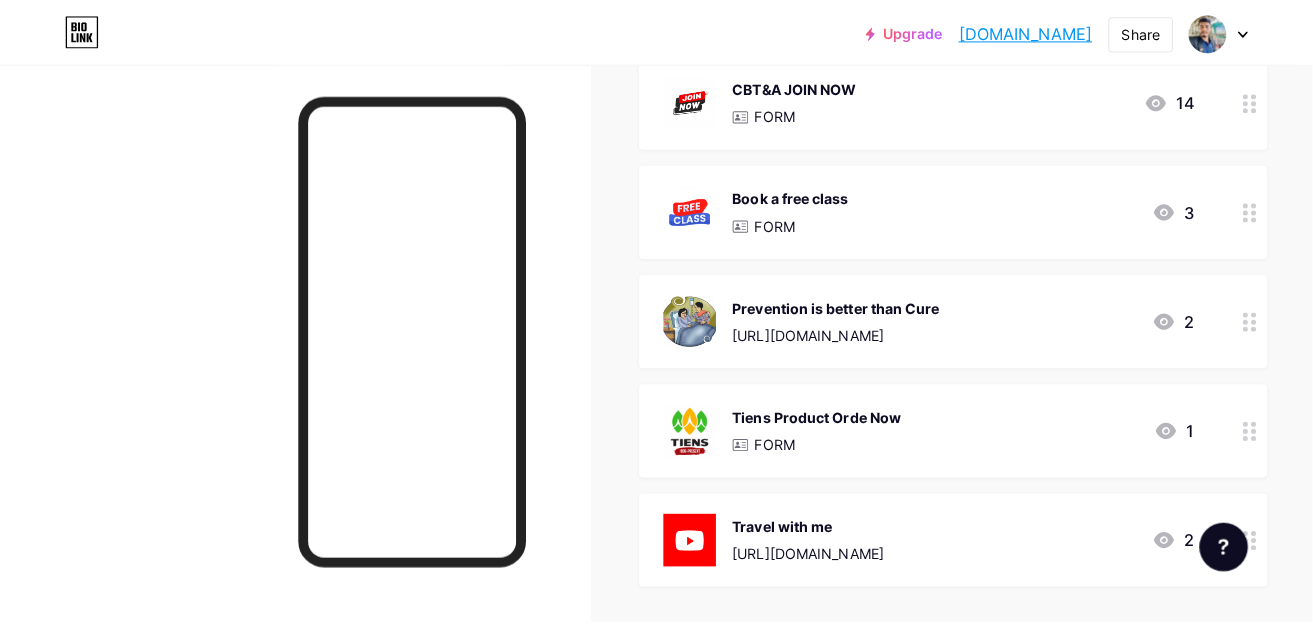 scroll, scrollTop: 366, scrollLeft: 0, axis: vertical 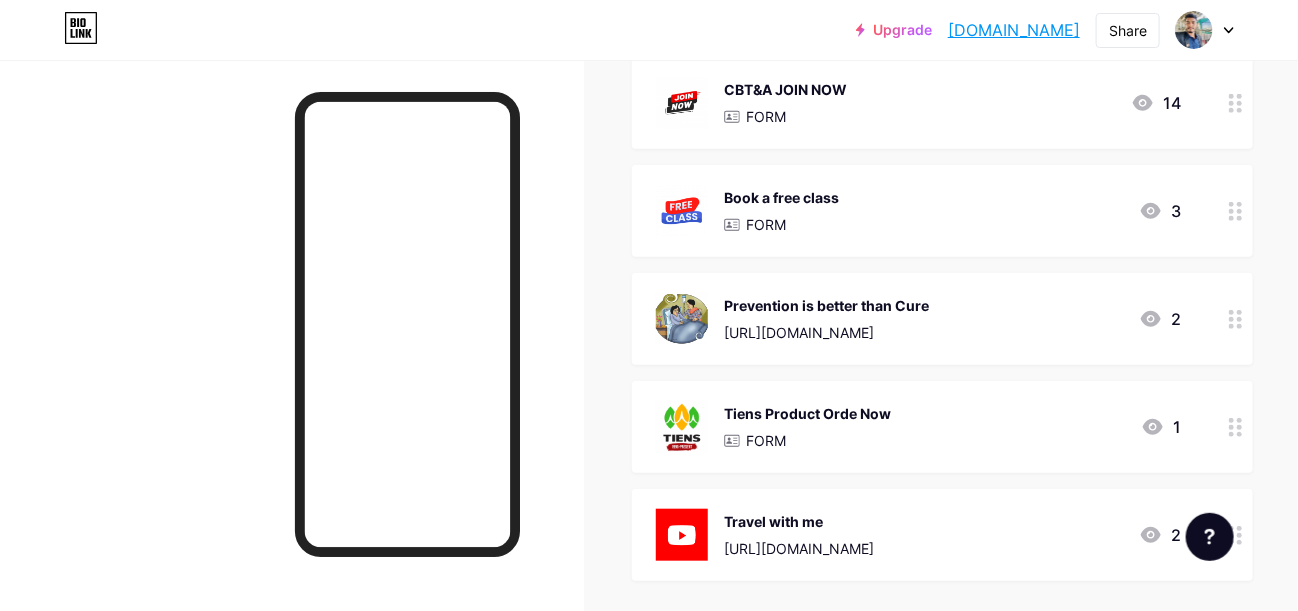 click on "Book a free class
FORM
3" at bounding box center [918, 211] 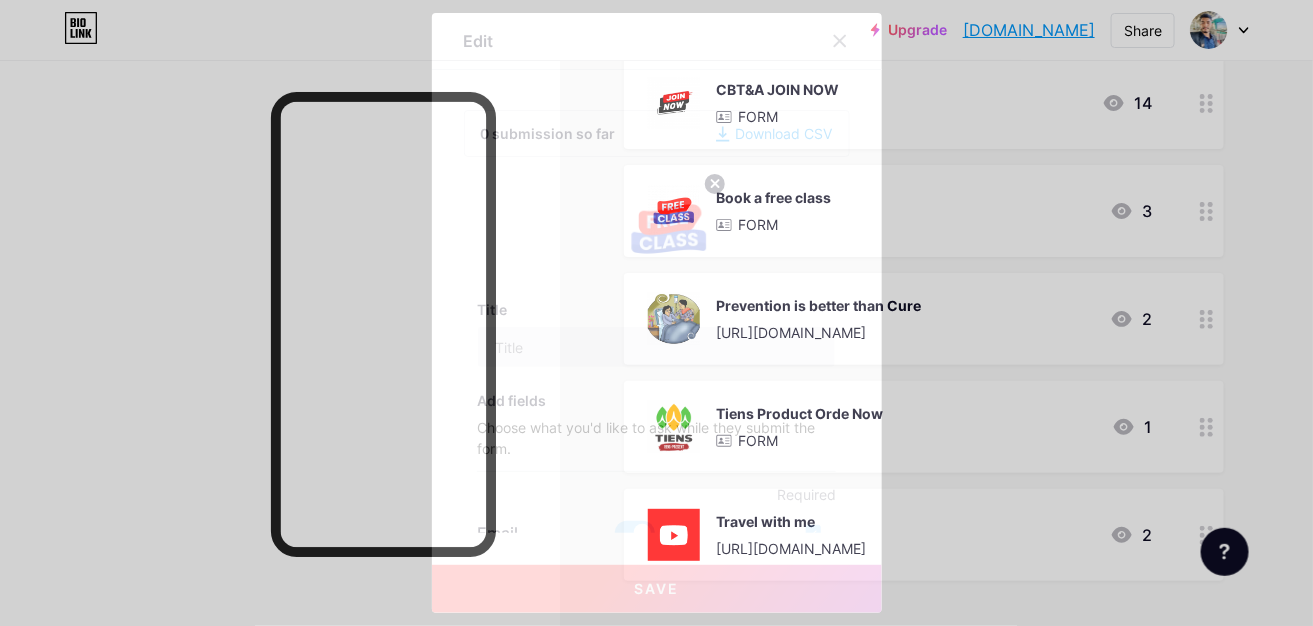 type on "Book a free class" 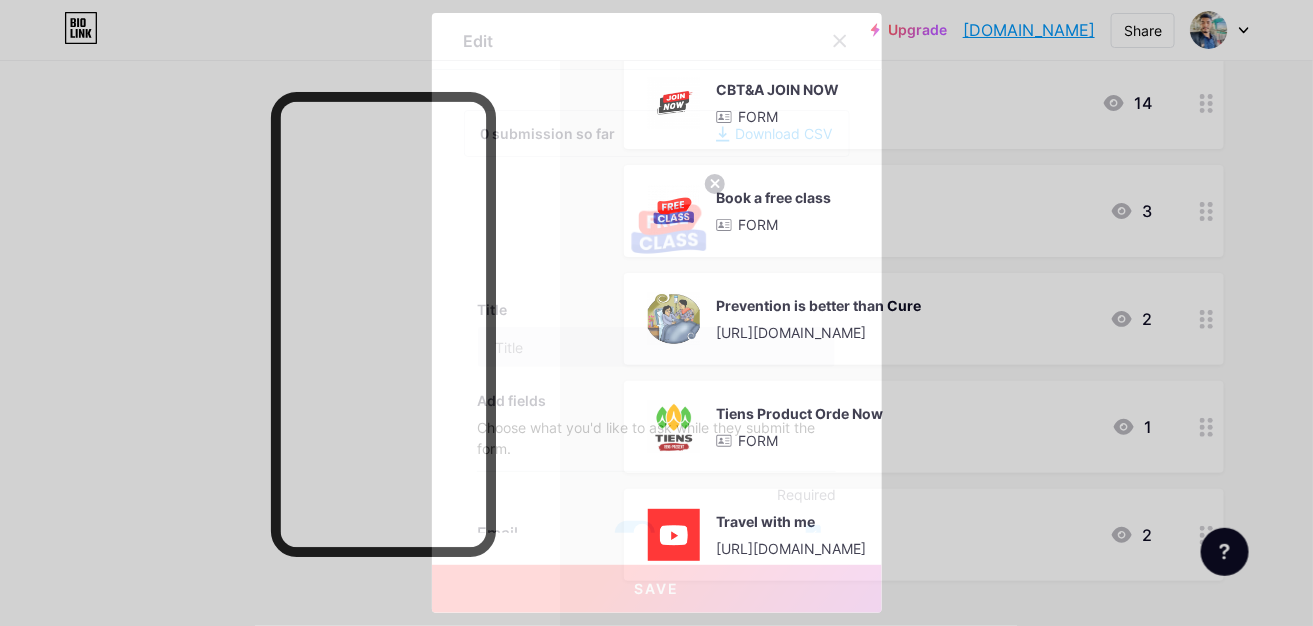 type on "ফর্মটি সুন্দর ভাবে পূরণ করেন" 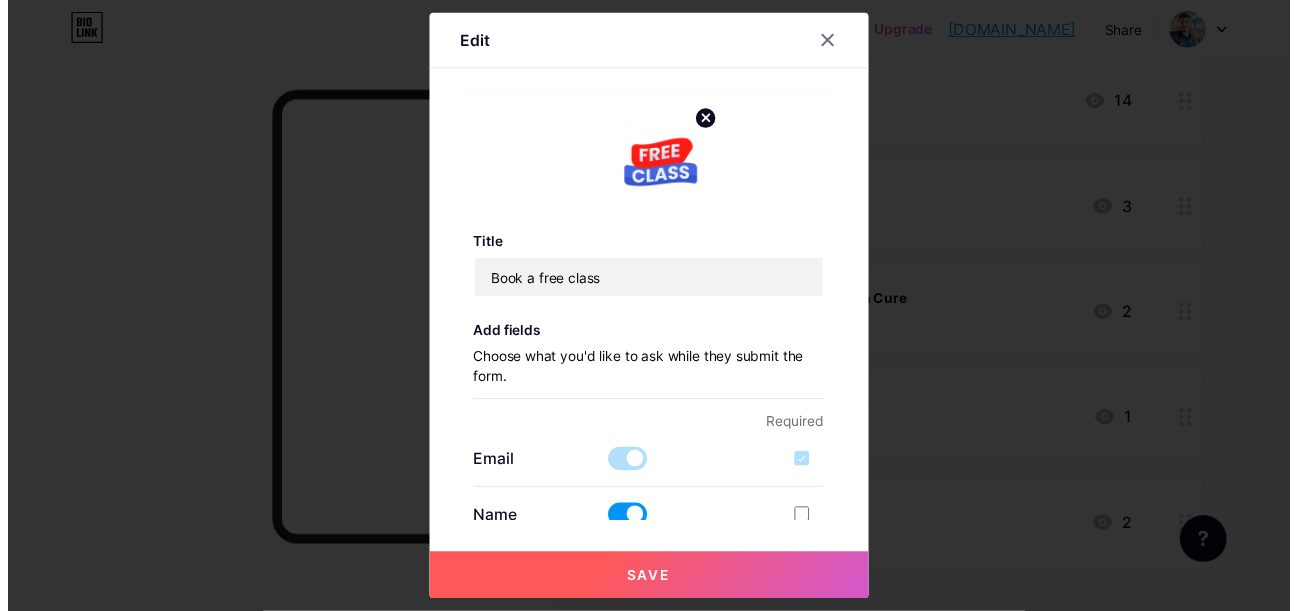 scroll, scrollTop: 66, scrollLeft: 0, axis: vertical 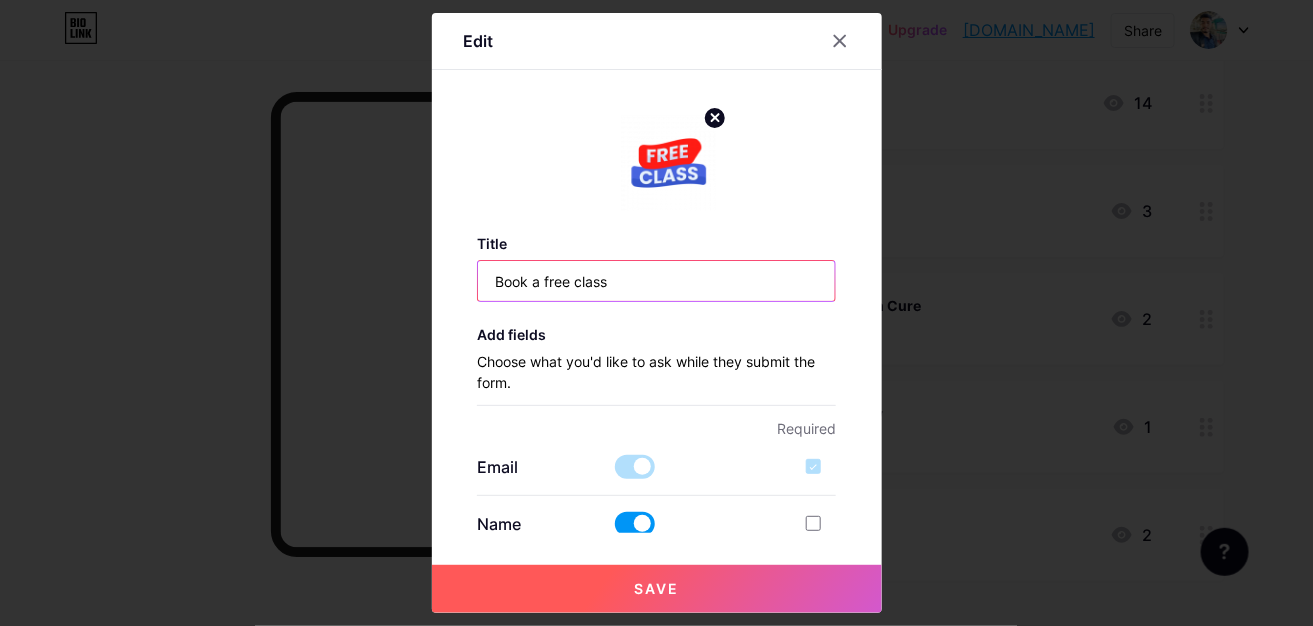 click on "Book a free class" at bounding box center [656, 281] 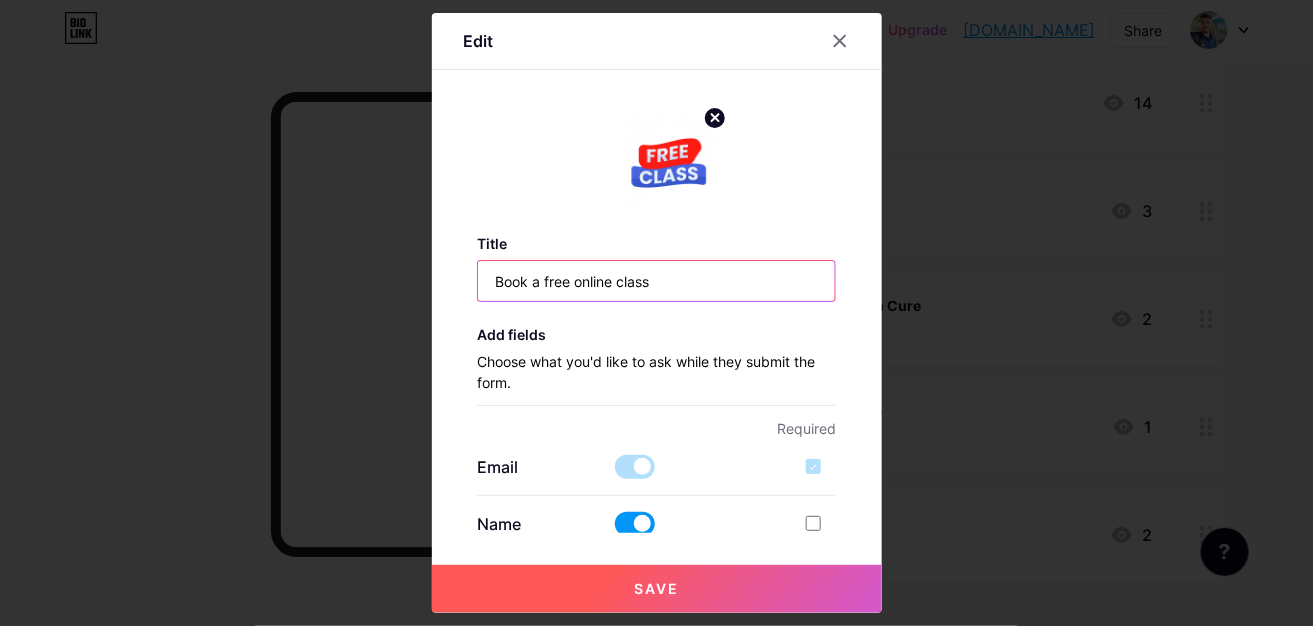 click on "Book a free online class" at bounding box center [656, 281] 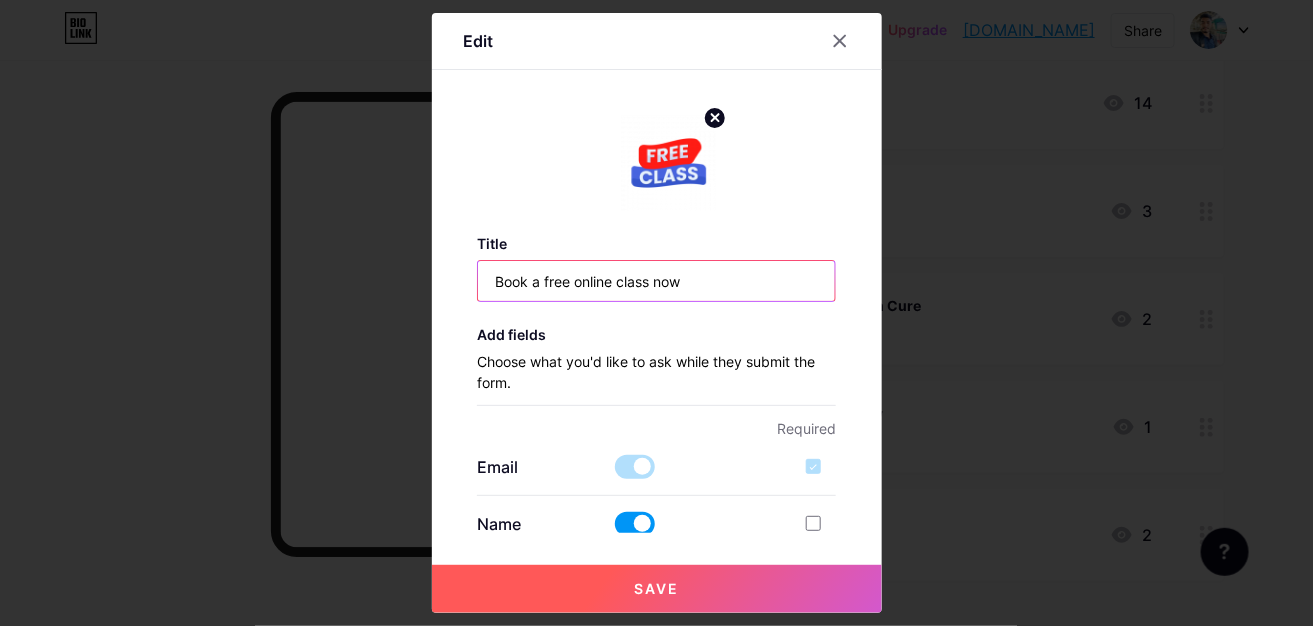 type on "Book a free online class now" 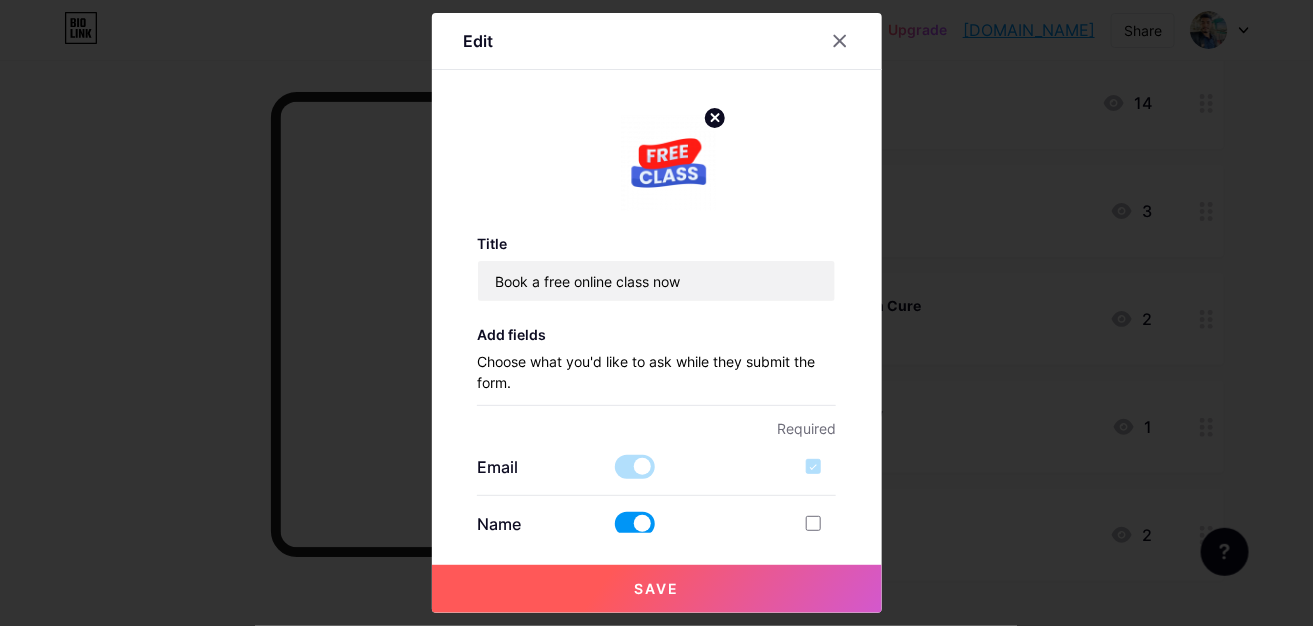 click on "Save" at bounding box center [657, 589] 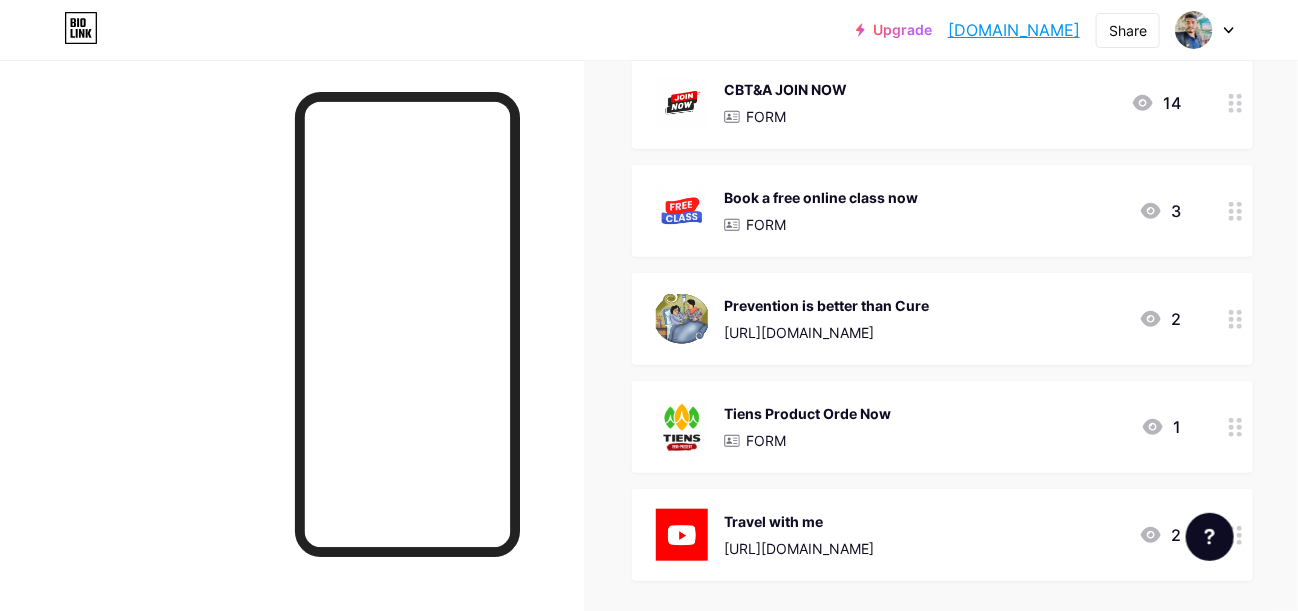 click on "CBT&A JOIN NOW
FORM
14" at bounding box center (918, 103) 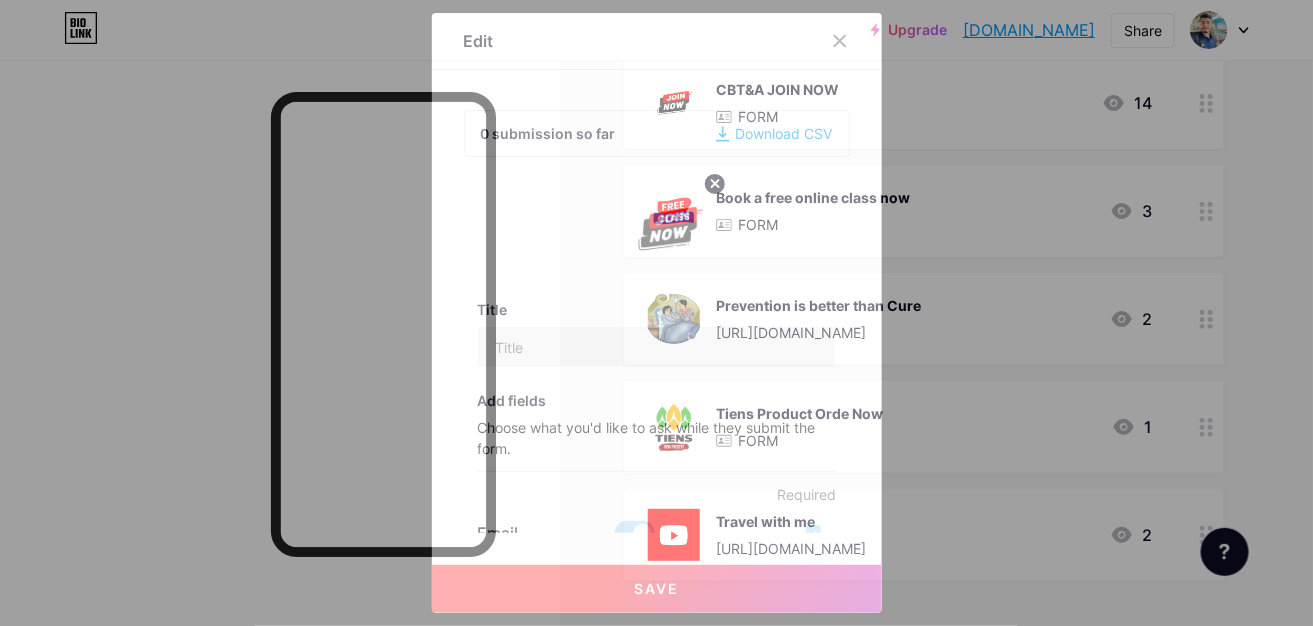 type on "CBT&A JOIN NOW" 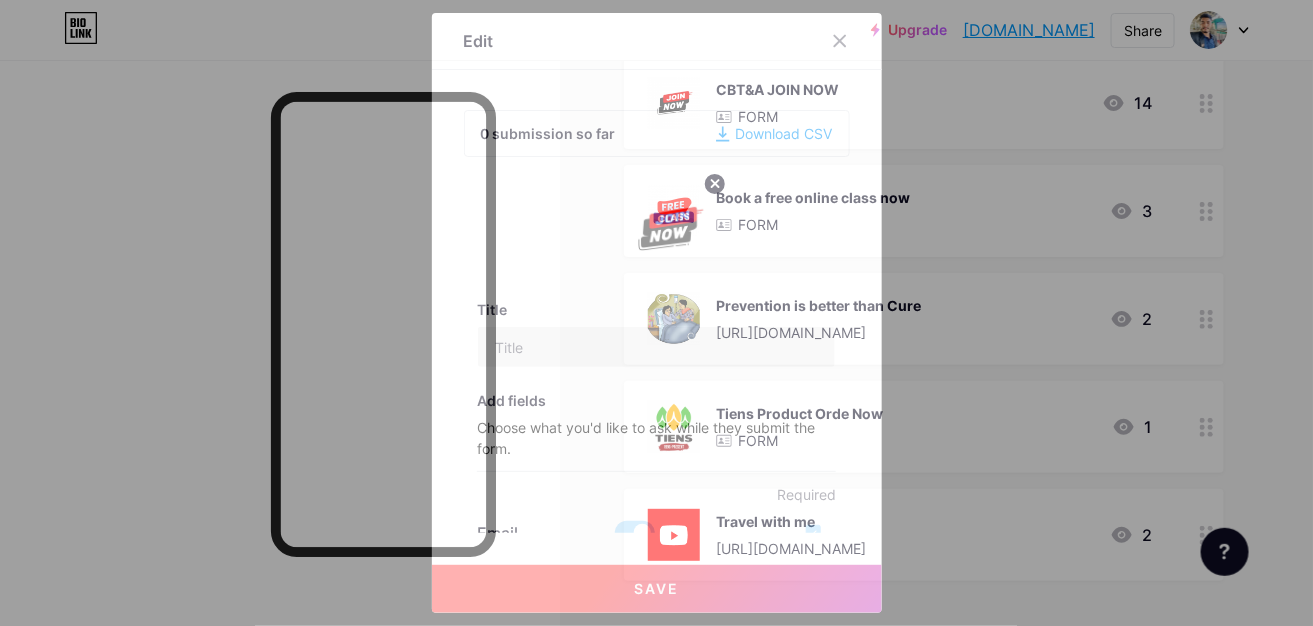checkbox on "true" 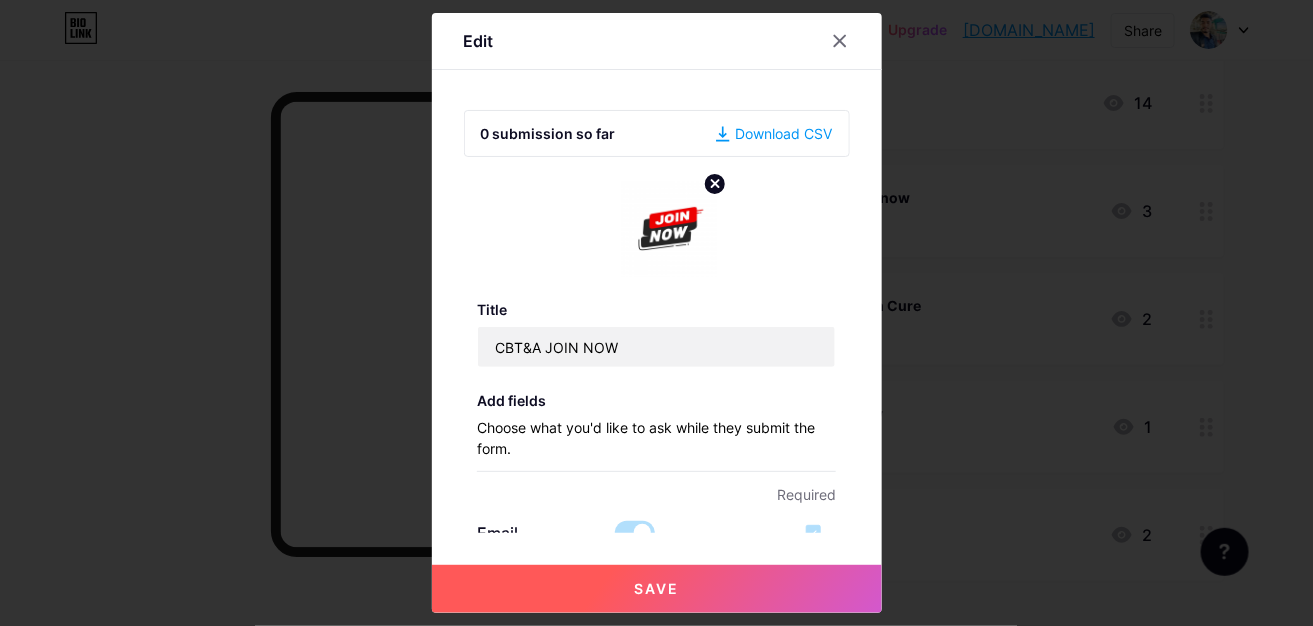 checkbox on "true" 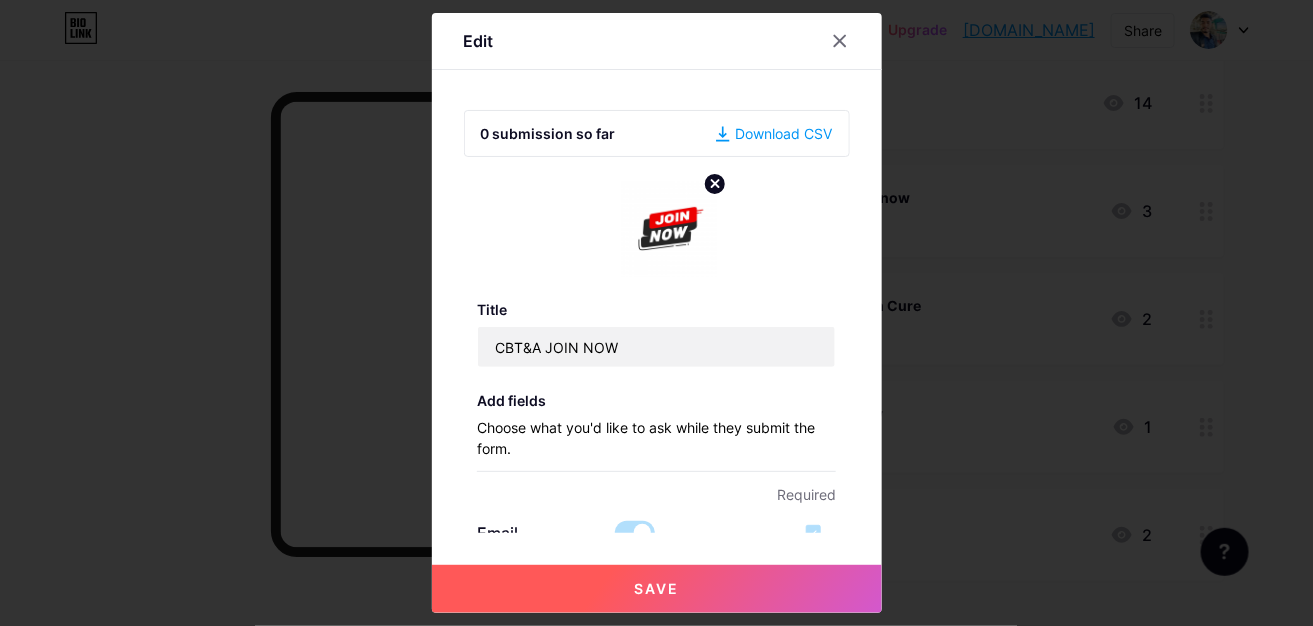 type on "Thank you for reaching out. I appreciate your message and will get back to you as soon as possible." 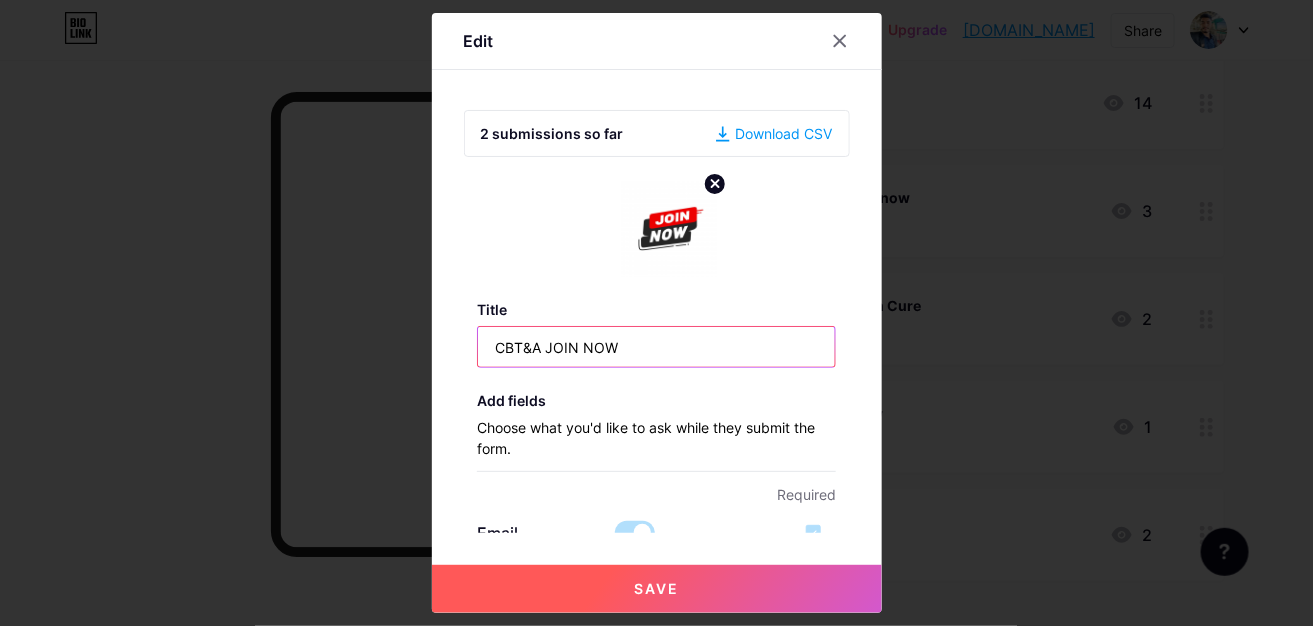 click on "CBT&A JOIN NOW" at bounding box center [656, 347] 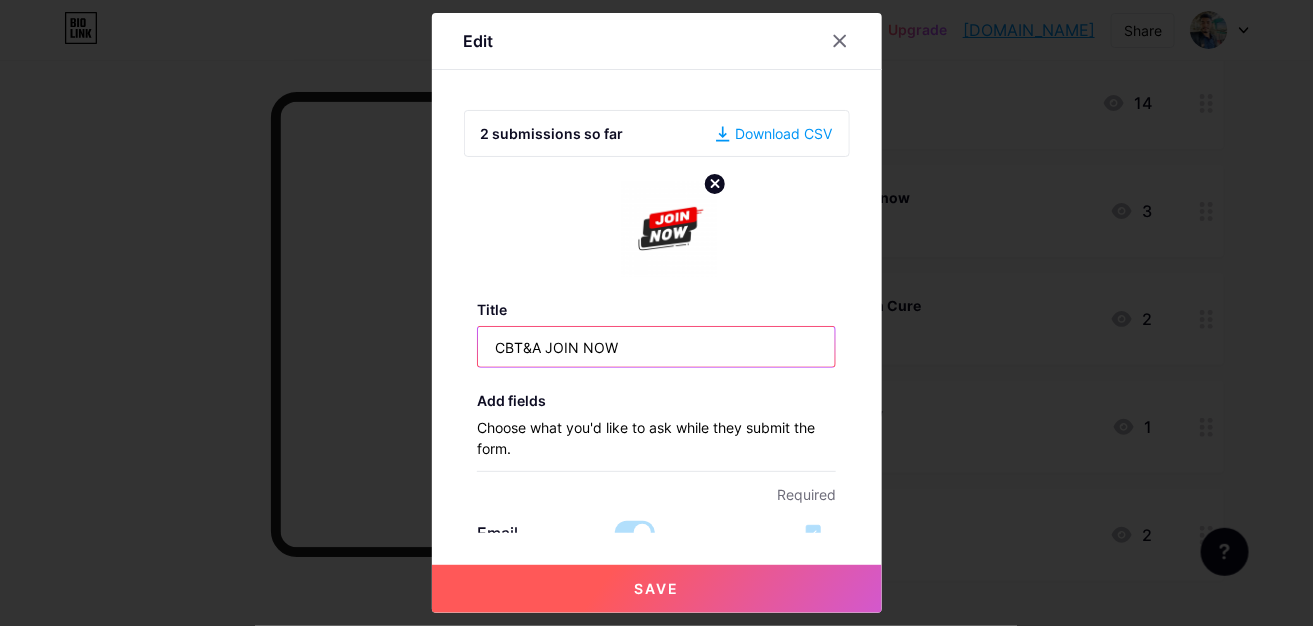 drag, startPoint x: 539, startPoint y: 343, endPoint x: 459, endPoint y: 345, distance: 80.024994 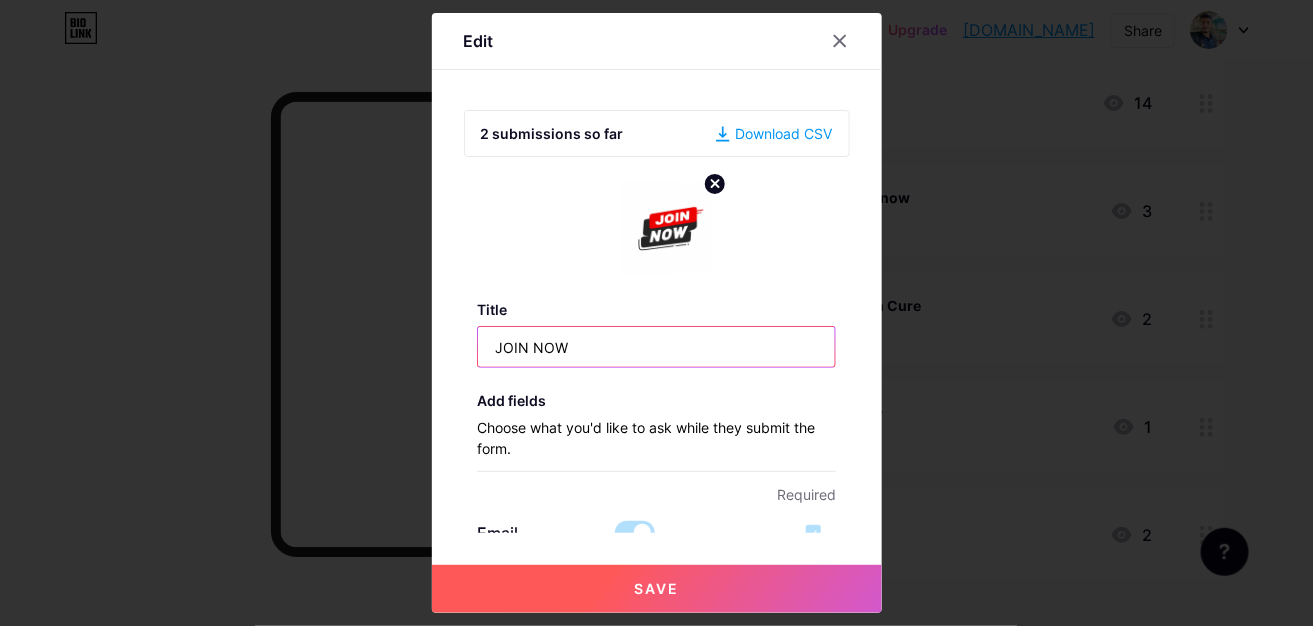 click on "JOIN NOW" at bounding box center (656, 347) 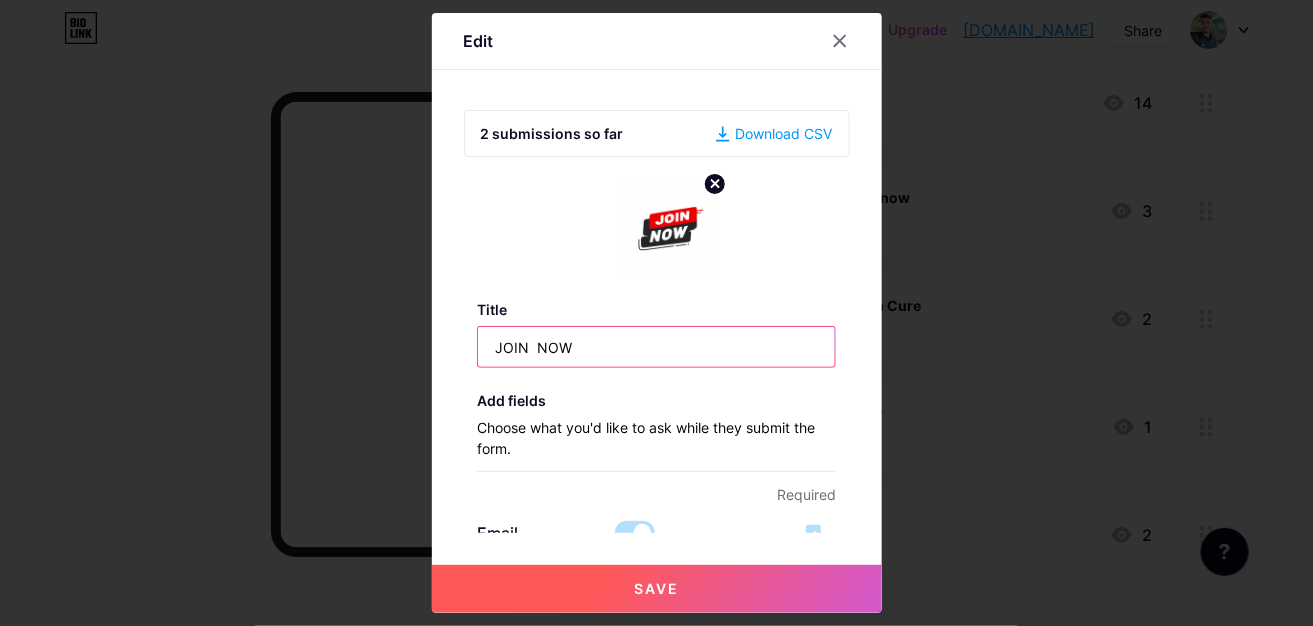 paste on "CBT&A" 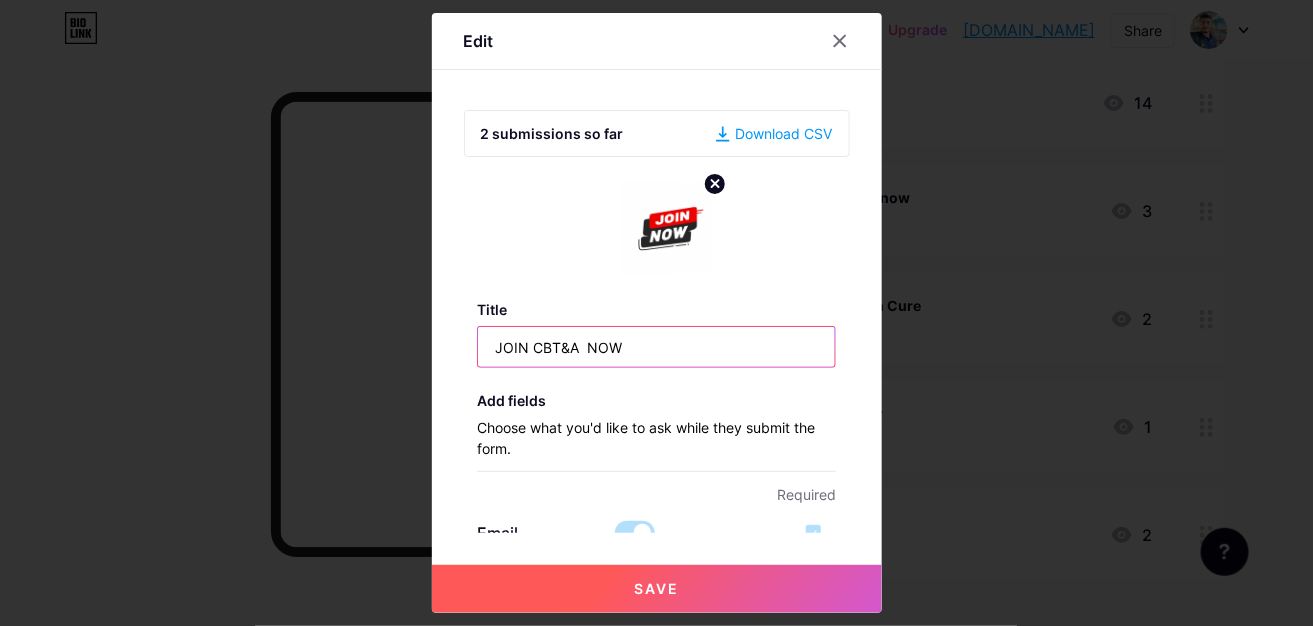 click on "JOIN CBT&A  NOW" at bounding box center (656, 347) 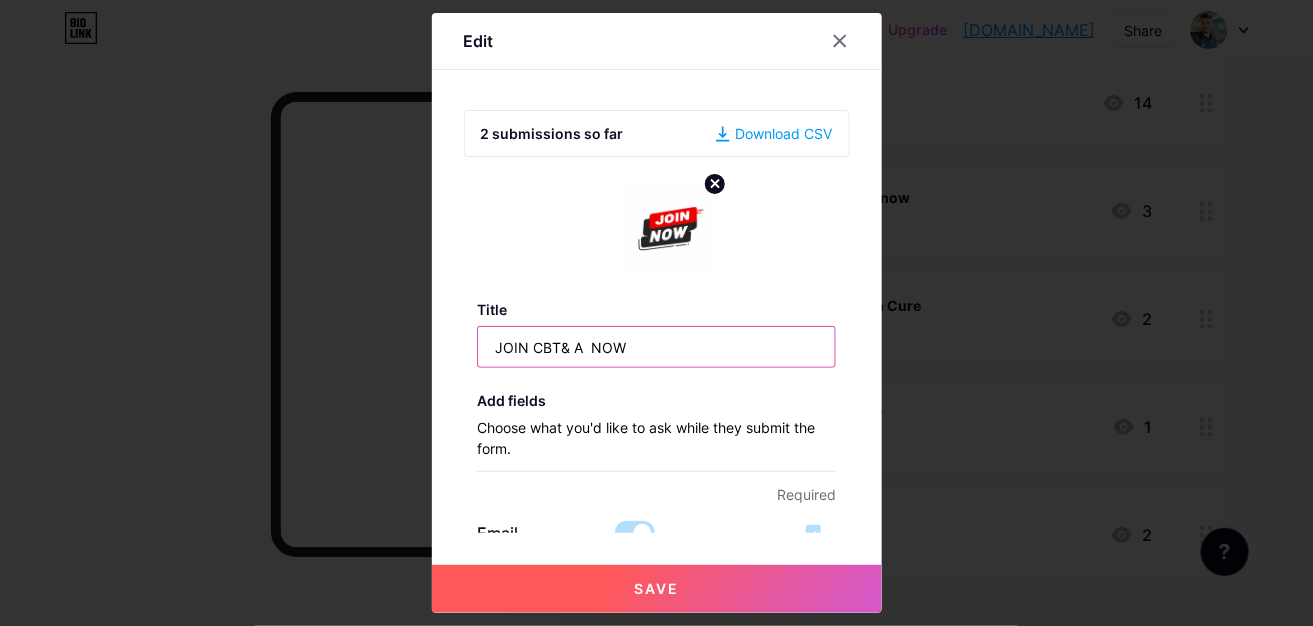 click on "JOIN CBT& A  NOW" at bounding box center [656, 347] 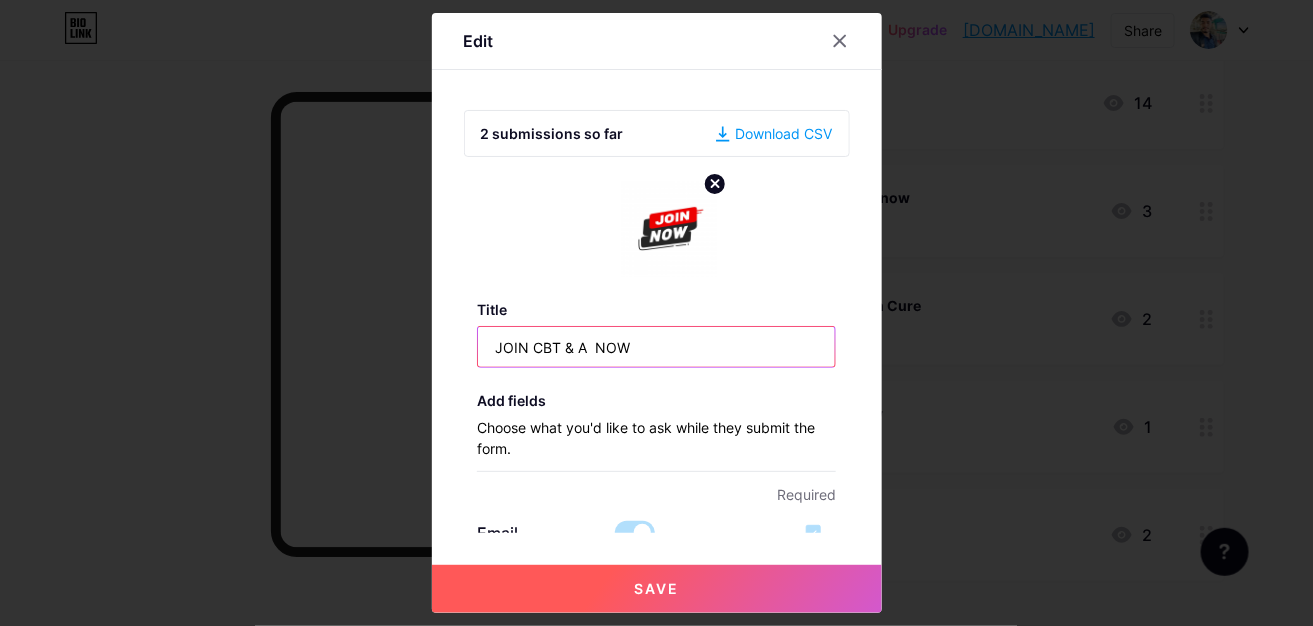click on "JOIN CBT & A  NOW" at bounding box center (656, 347) 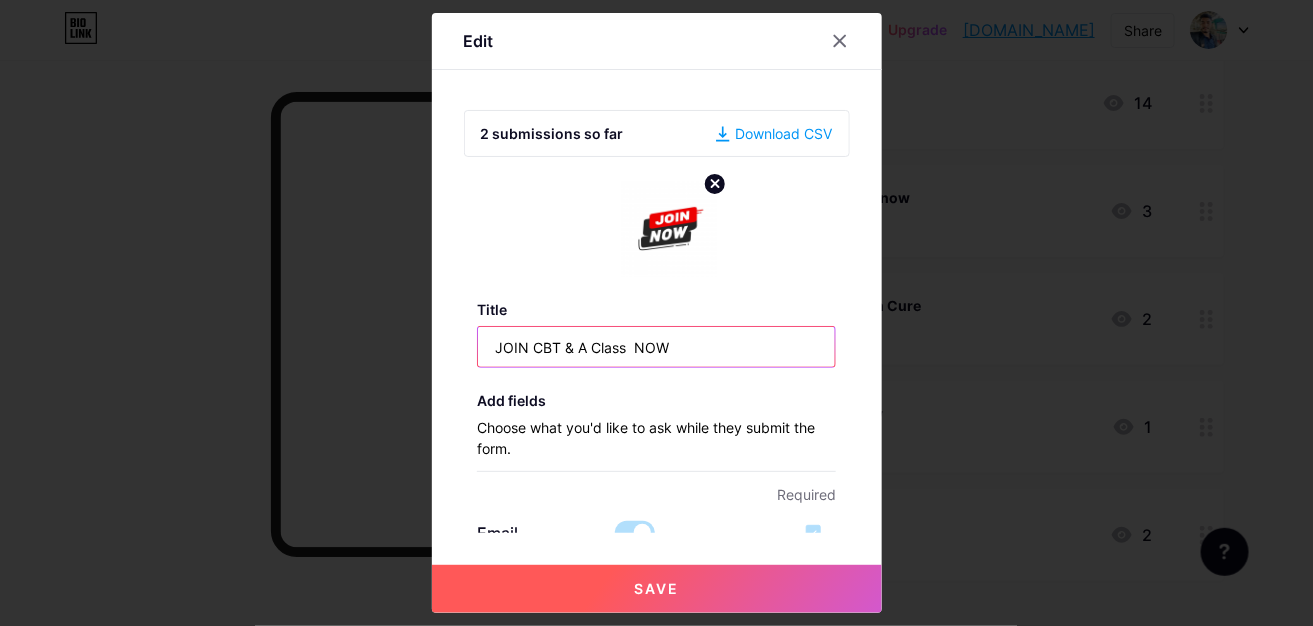drag, startPoint x: 520, startPoint y: 350, endPoint x: 497, endPoint y: 346, distance: 23.345236 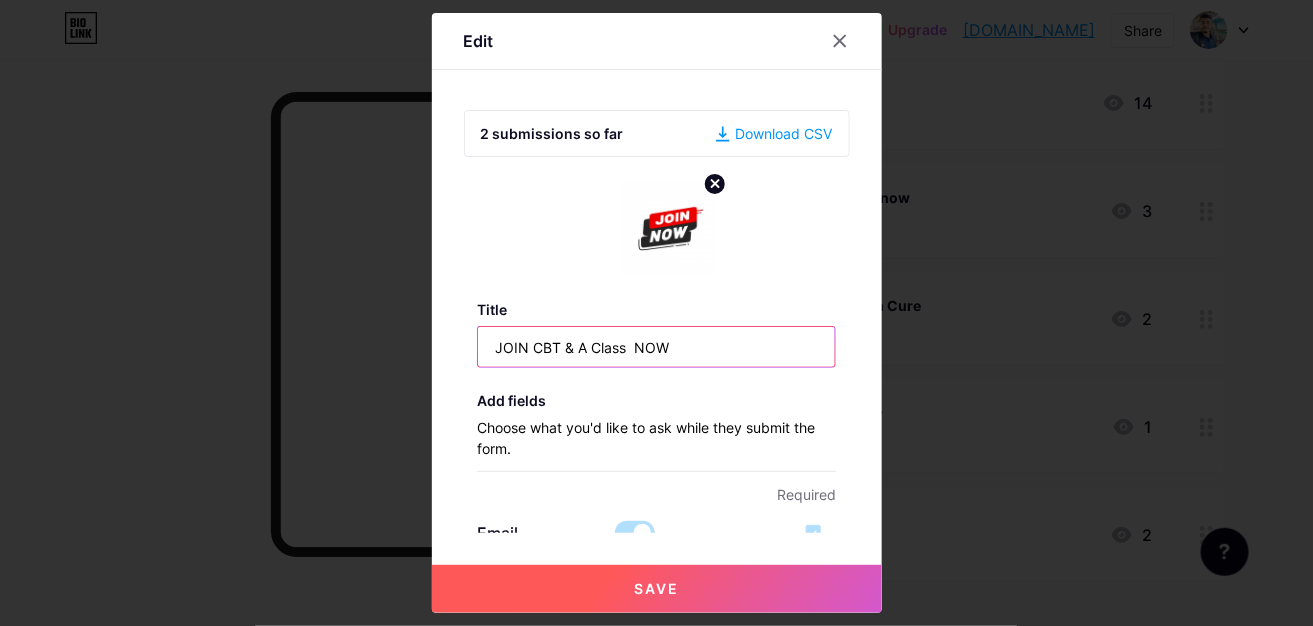 click on "JOIN CBT & A Class  NOW" at bounding box center (656, 347) 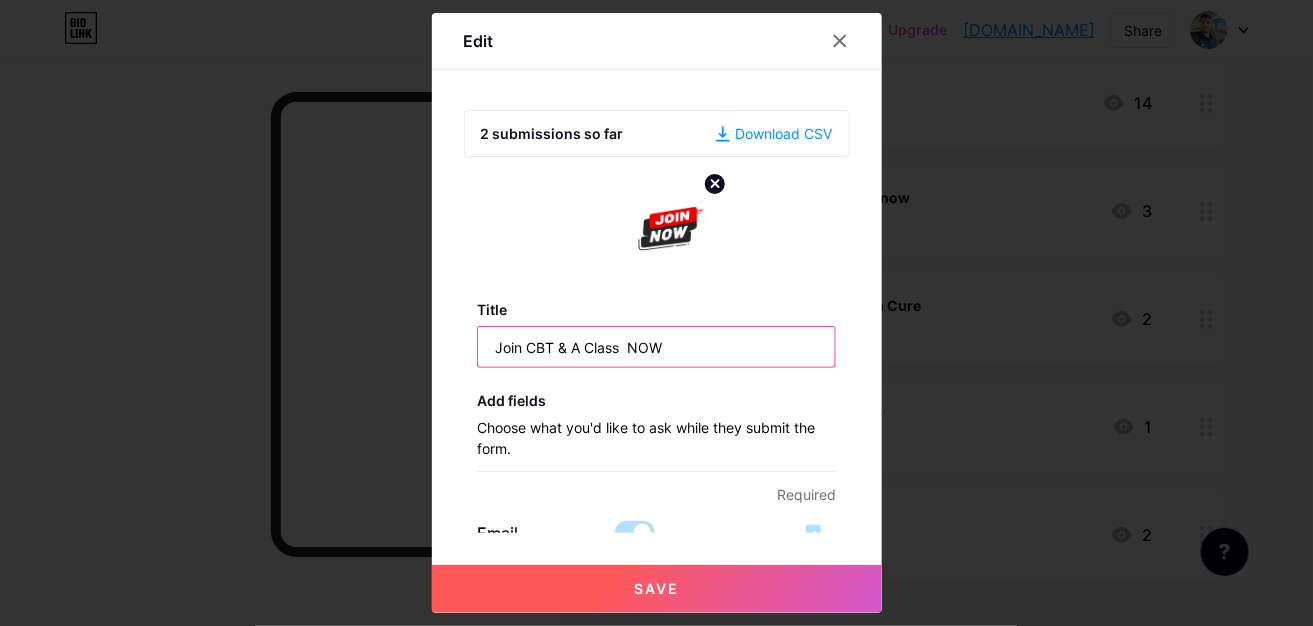 drag, startPoint x: 629, startPoint y: 345, endPoint x: 663, endPoint y: 344, distance: 34.0147 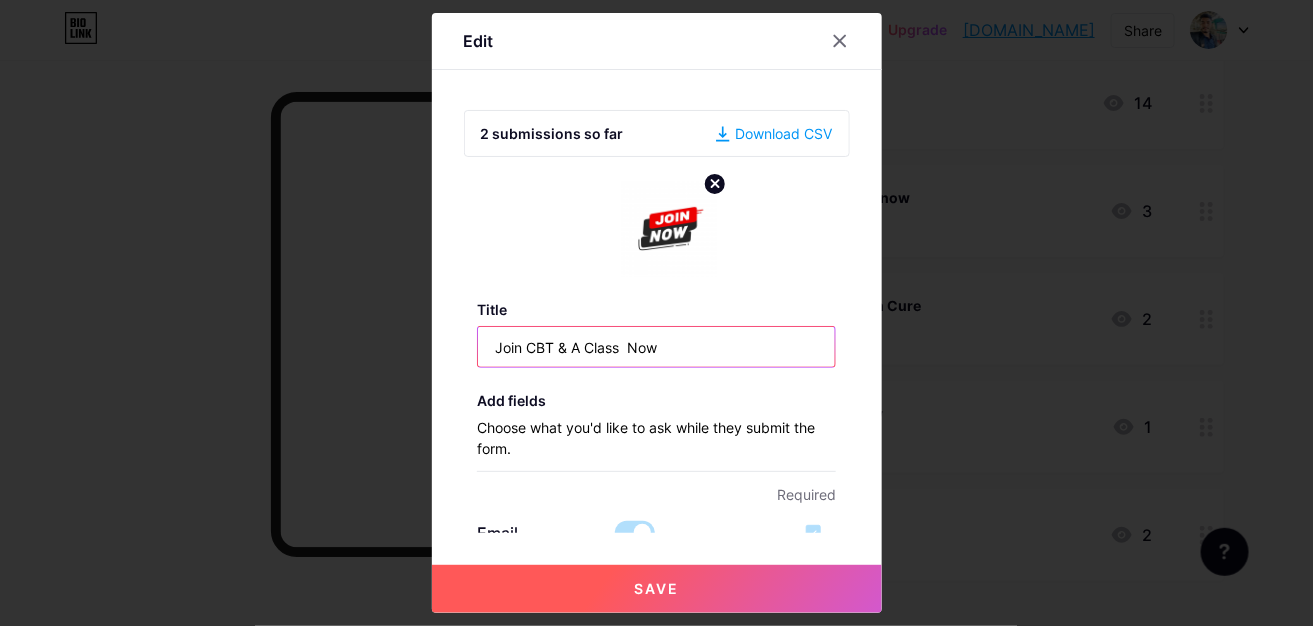 type on "Join CBT & A Class  Now" 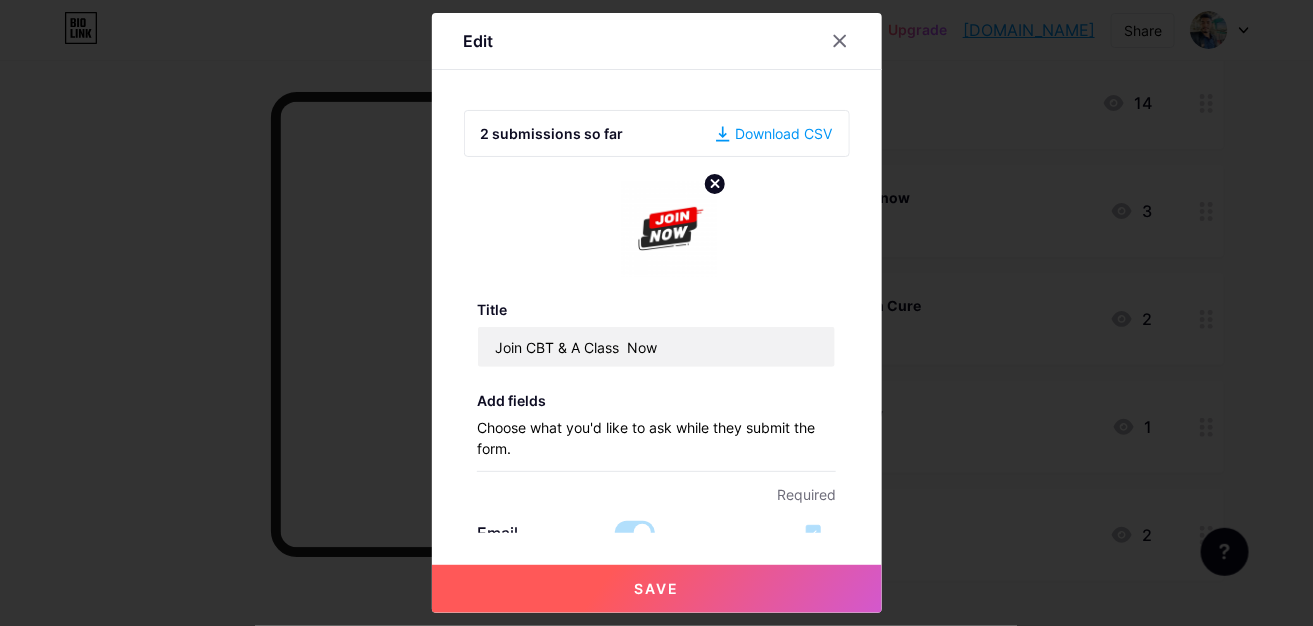 click on "Save" at bounding box center [657, 589] 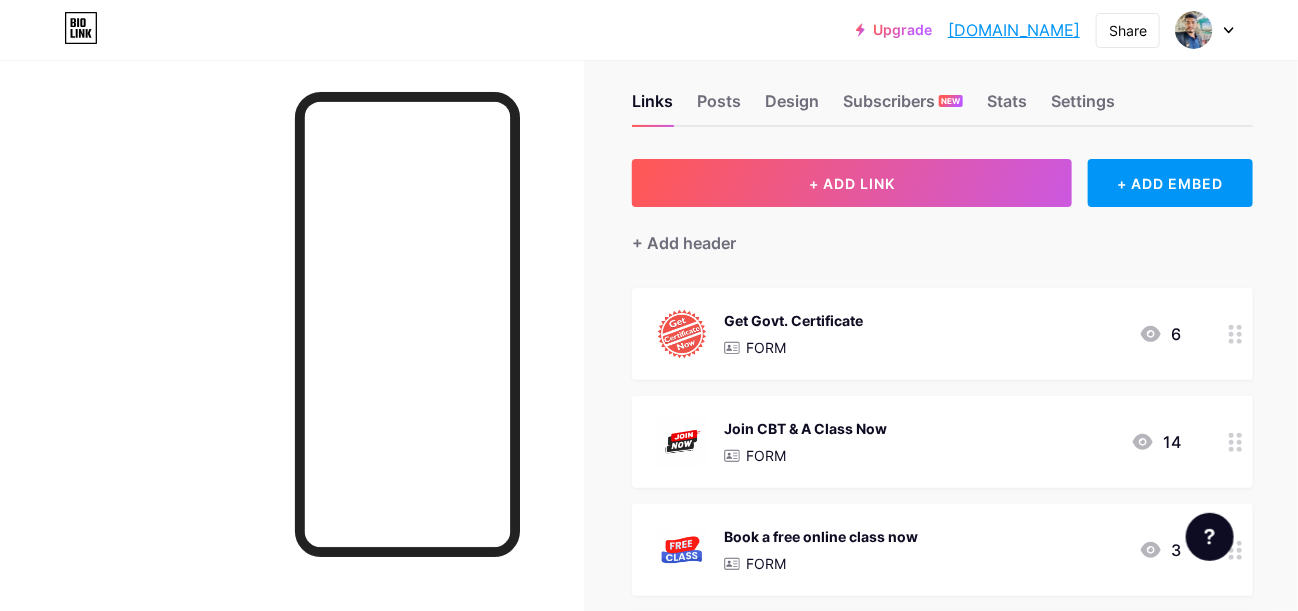 scroll, scrollTop: 0, scrollLeft: 0, axis: both 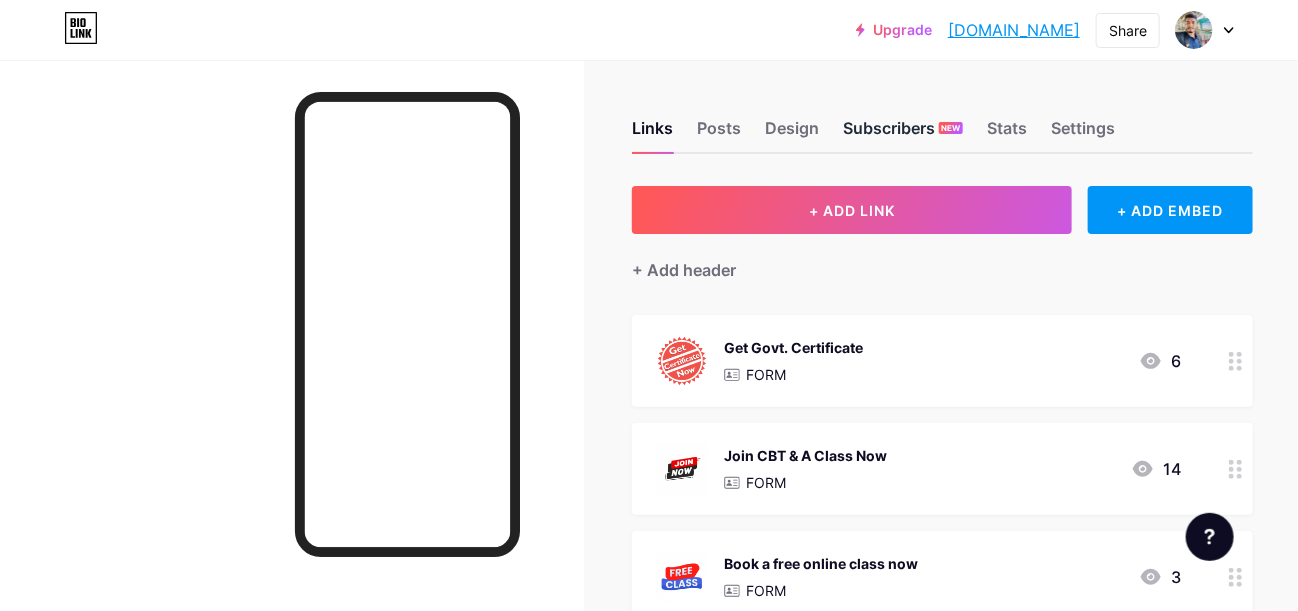 click on "Subscribers
NEW" at bounding box center [903, 134] 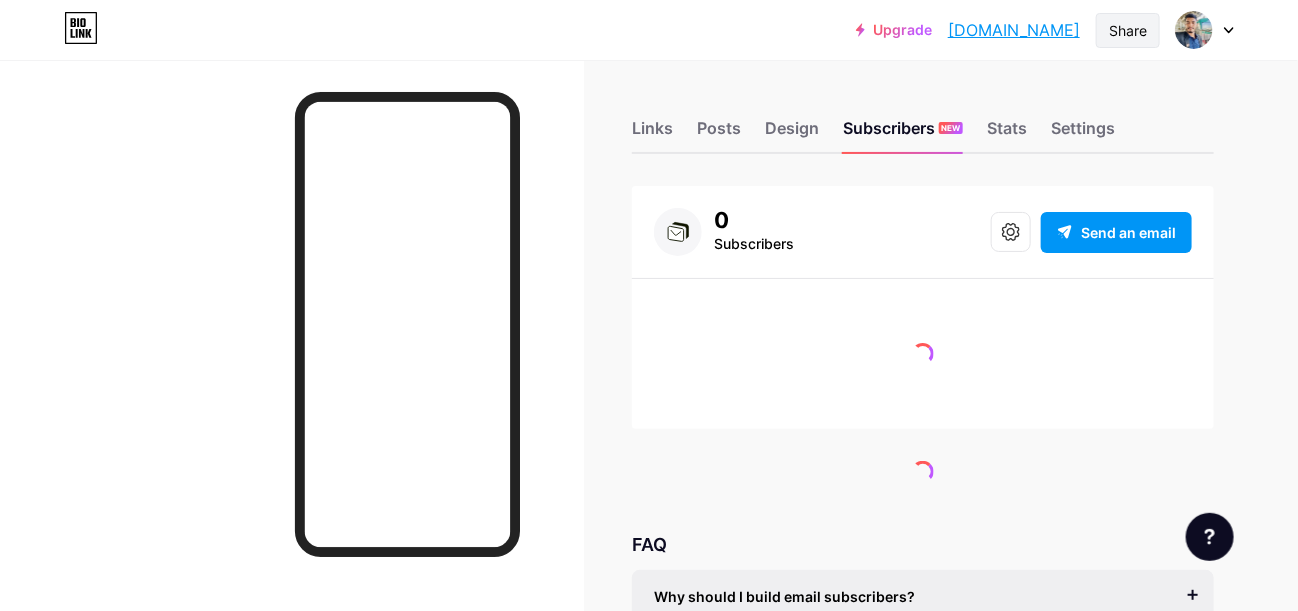 click on "Share" at bounding box center [1128, 30] 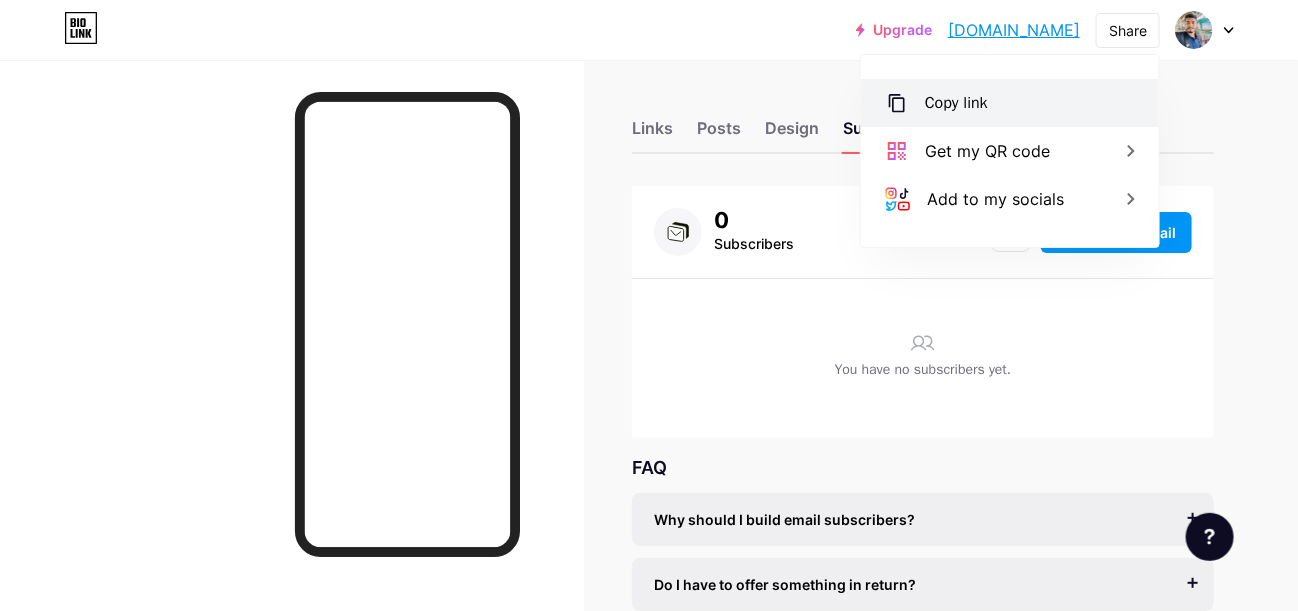 click on "Copy link" at bounding box center (1010, 103) 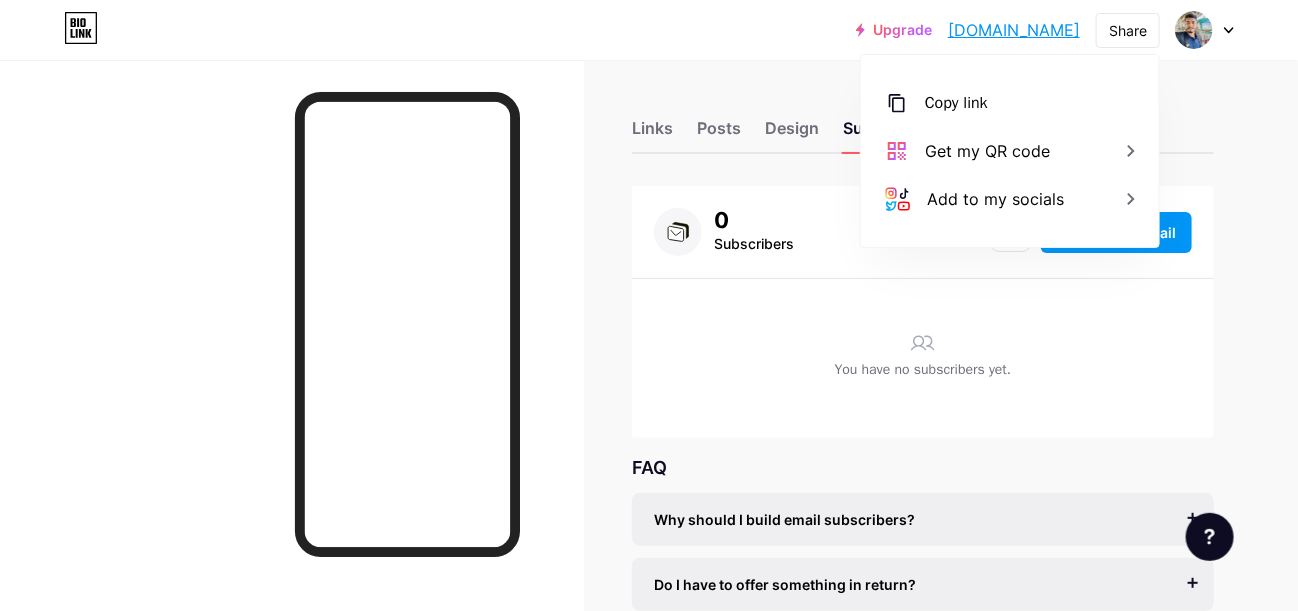 click on "Upgrade   [DOMAIN_NAME]...   [DOMAIN_NAME]   Share
Copy link   [DOMAIN_NAME]
Get my QR code
Add to my socials                   Switch accounts     M. Jubayeer [DEMOGRAPHIC_DATA]   [DOMAIN_NAME]/jubayeer       + Add a new page        Account settings   Logout" at bounding box center [649, 30] 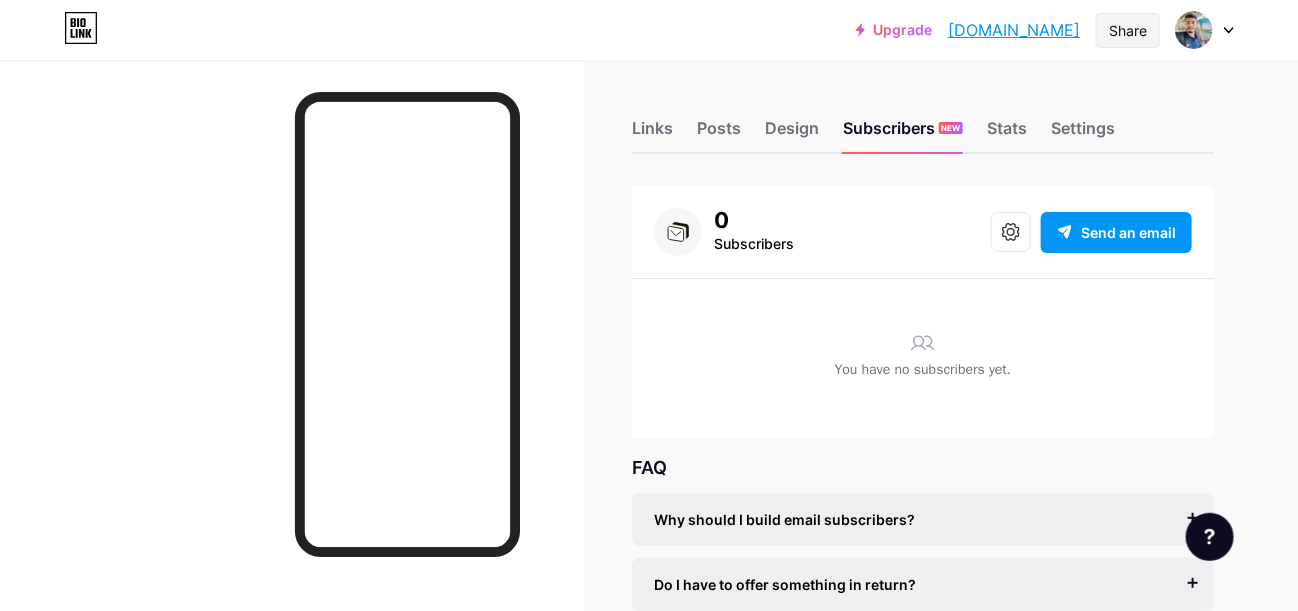 click on "Share" at bounding box center (1128, 30) 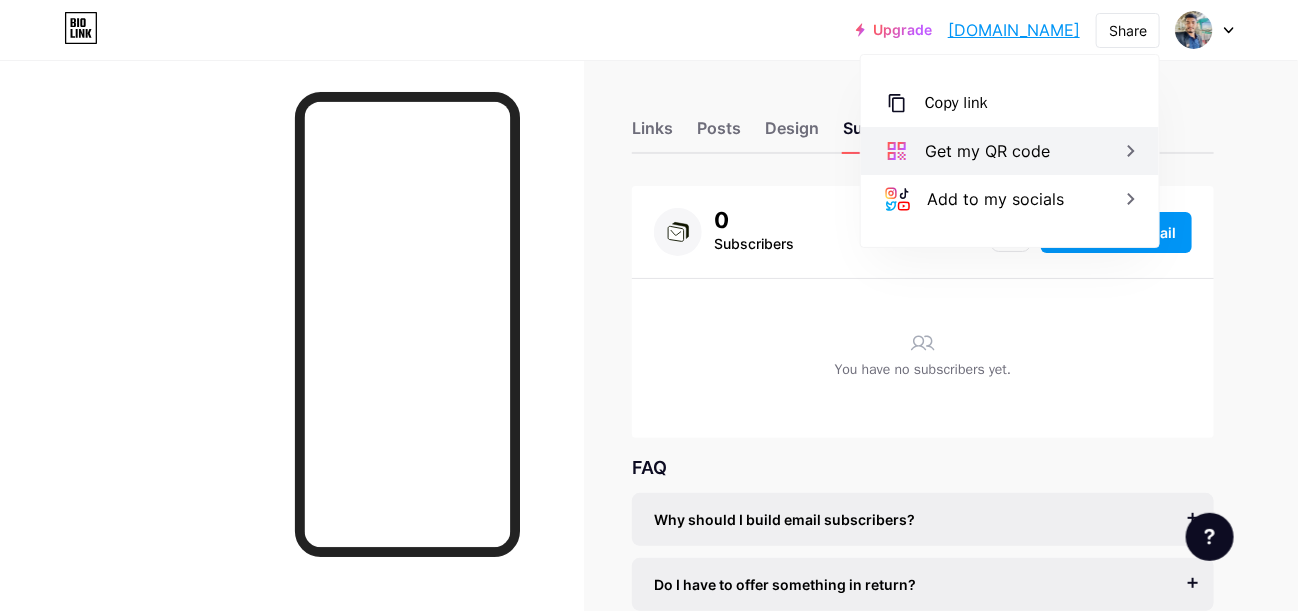 click on "Get my QR code" at bounding box center [987, 151] 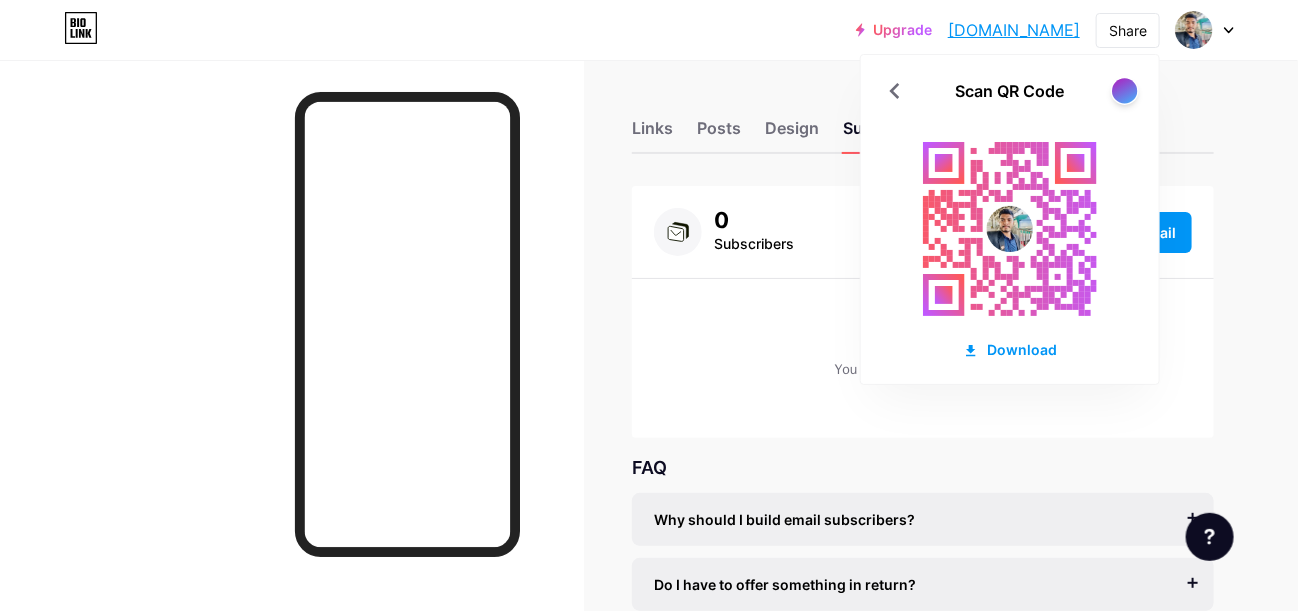 click at bounding box center (1124, 90) 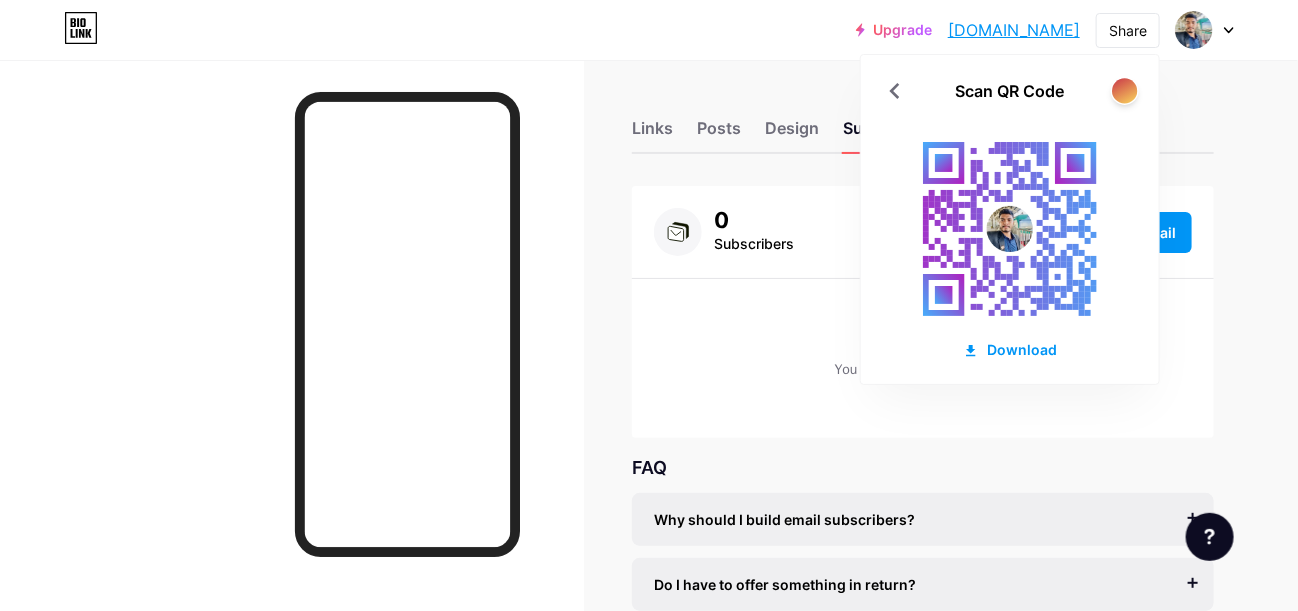 click at bounding box center [1124, 90] 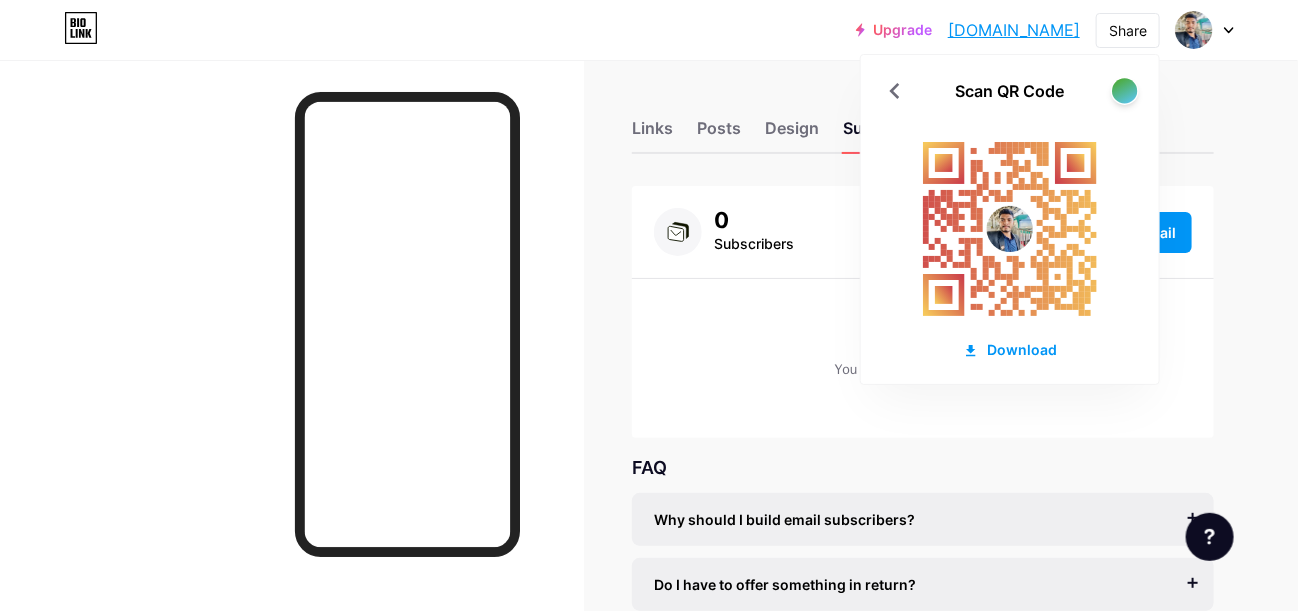 click at bounding box center [1124, 90] 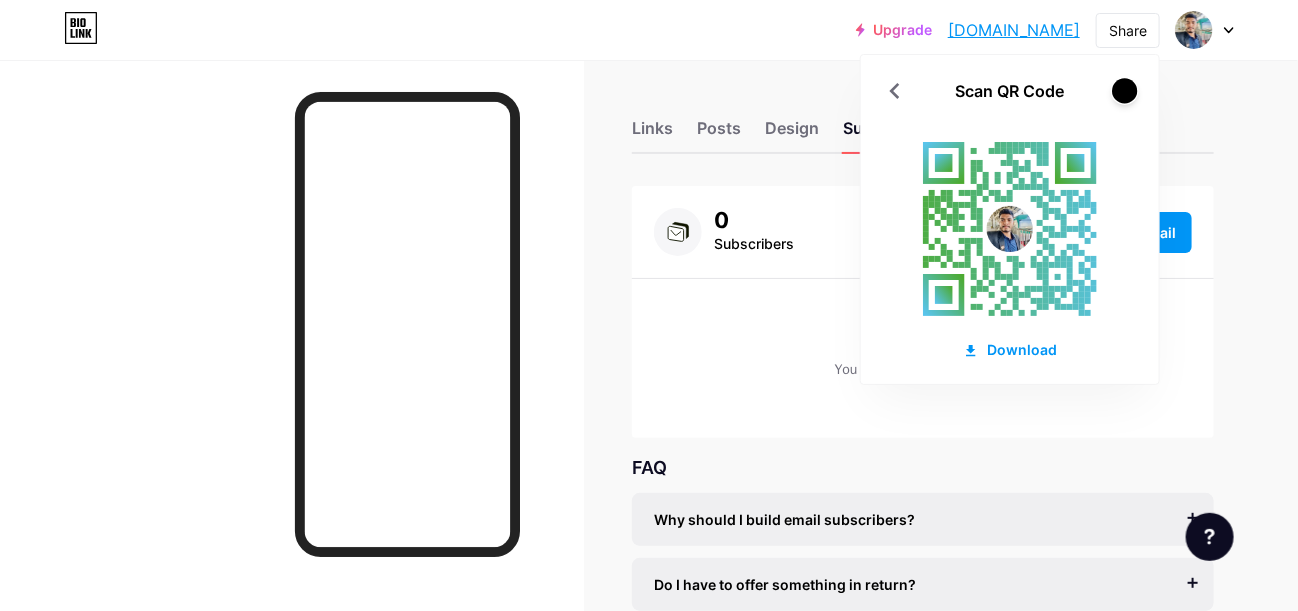 click at bounding box center [1124, 90] 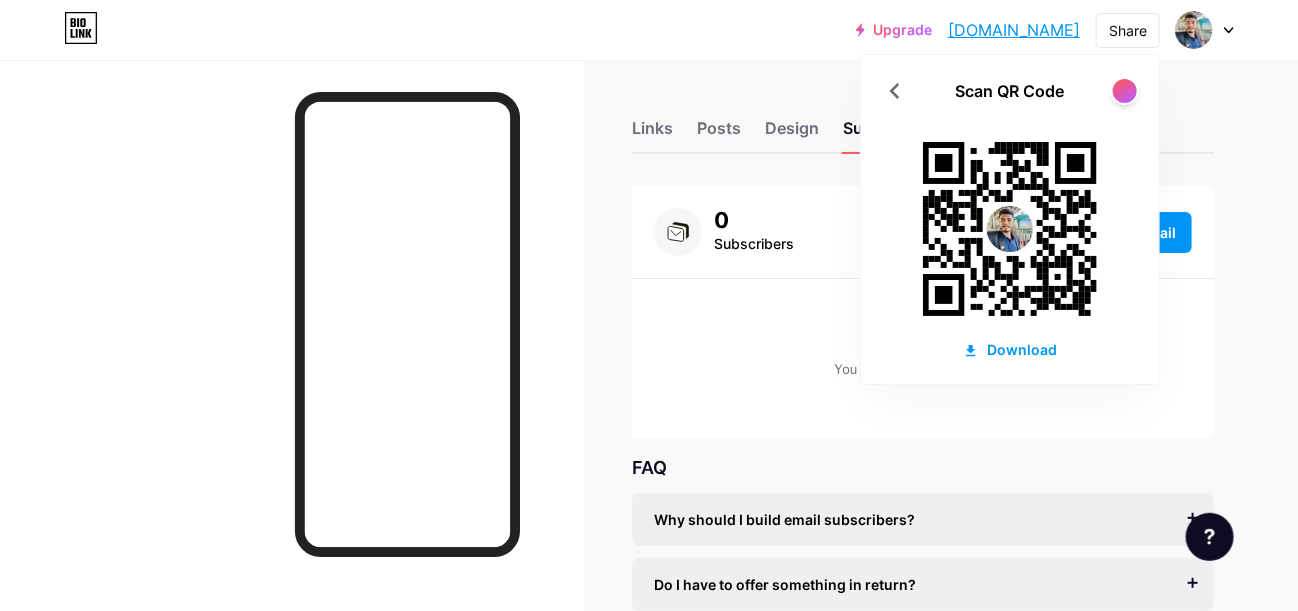 click on "Scan QR Code
Download" at bounding box center [1010, 219] 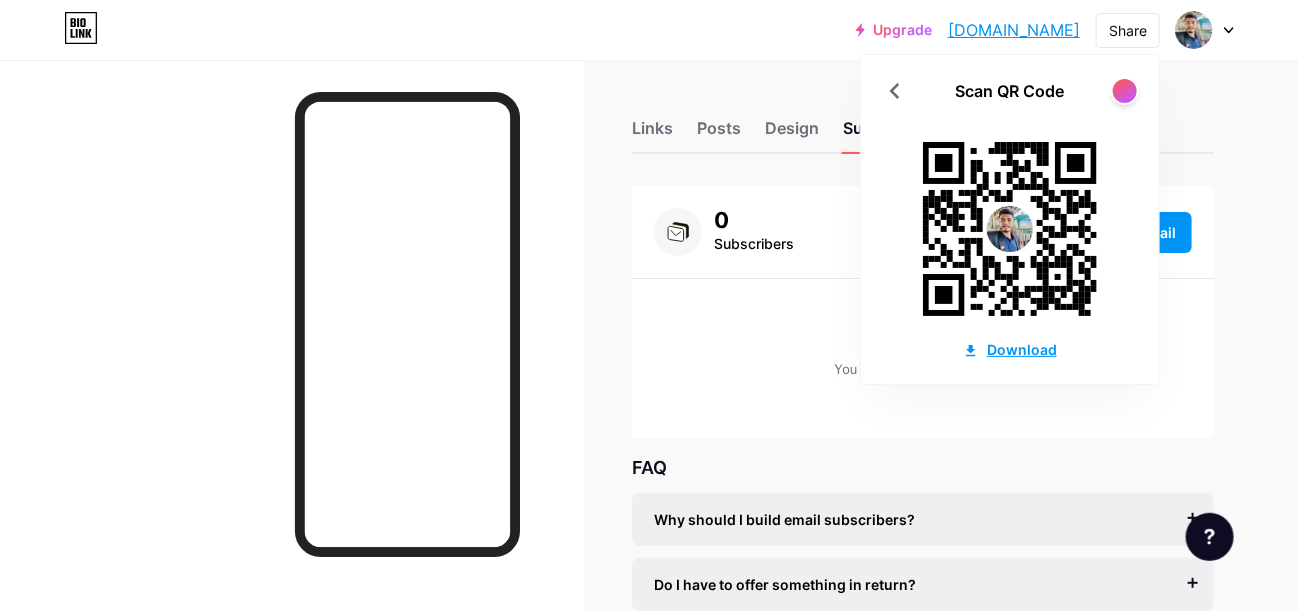 click on "Download" at bounding box center (1010, 349) 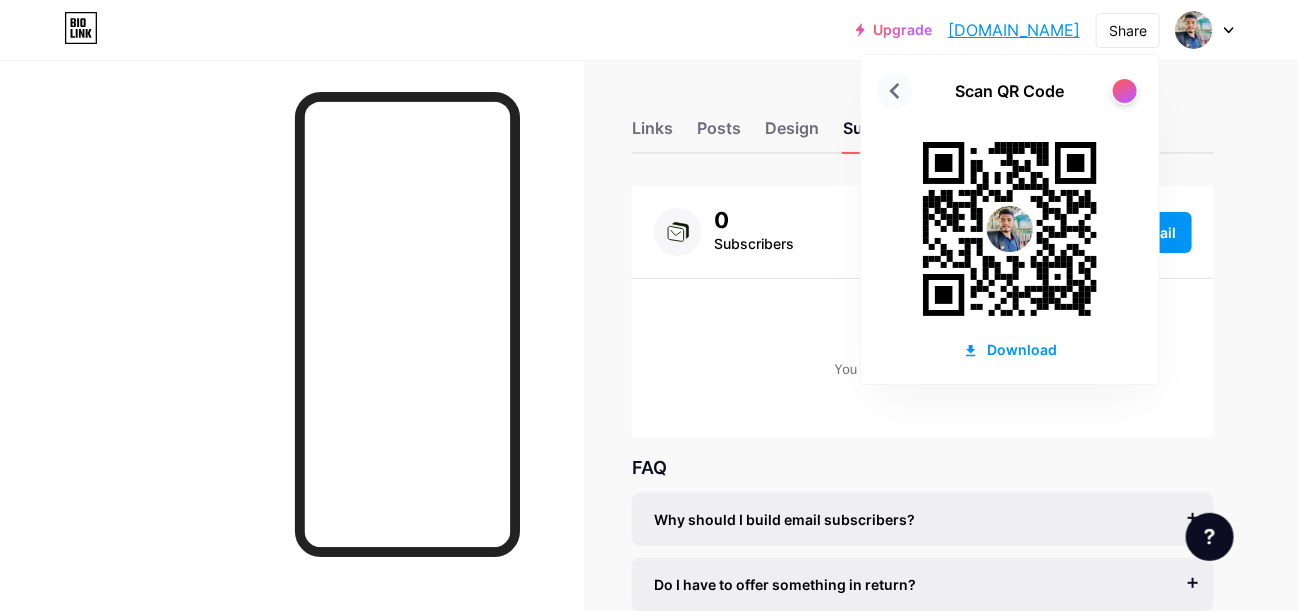click 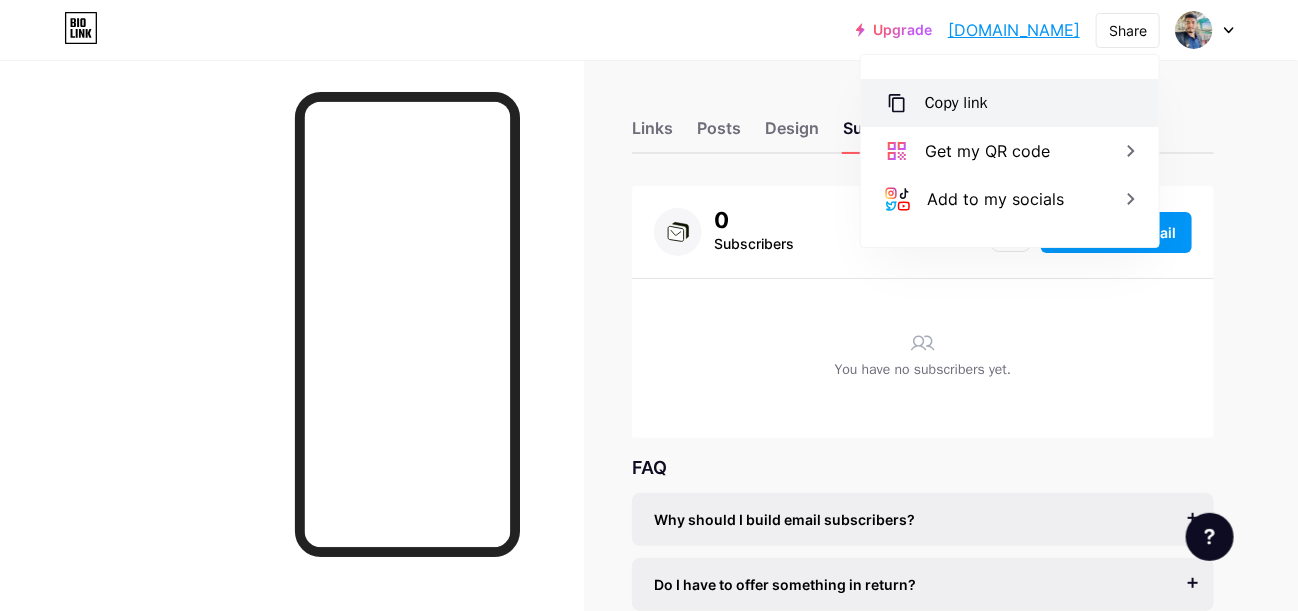 click on "Copy link" at bounding box center (956, 103) 